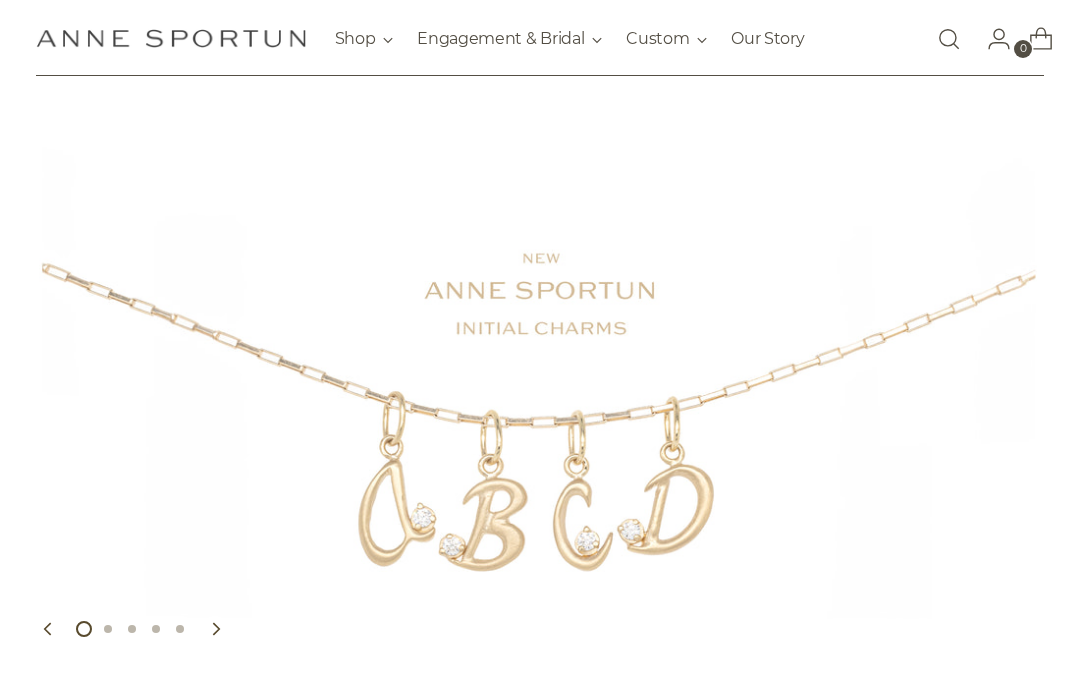 scroll, scrollTop: 45, scrollLeft: 0, axis: vertical 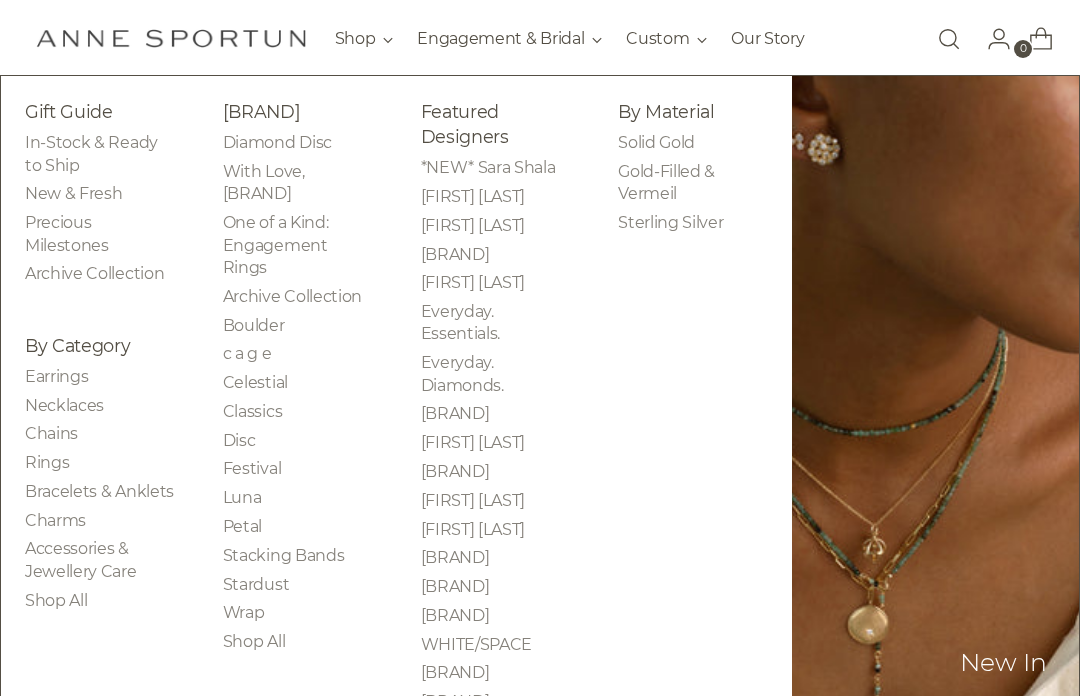 click on "Rings" at bounding box center (47, 462) 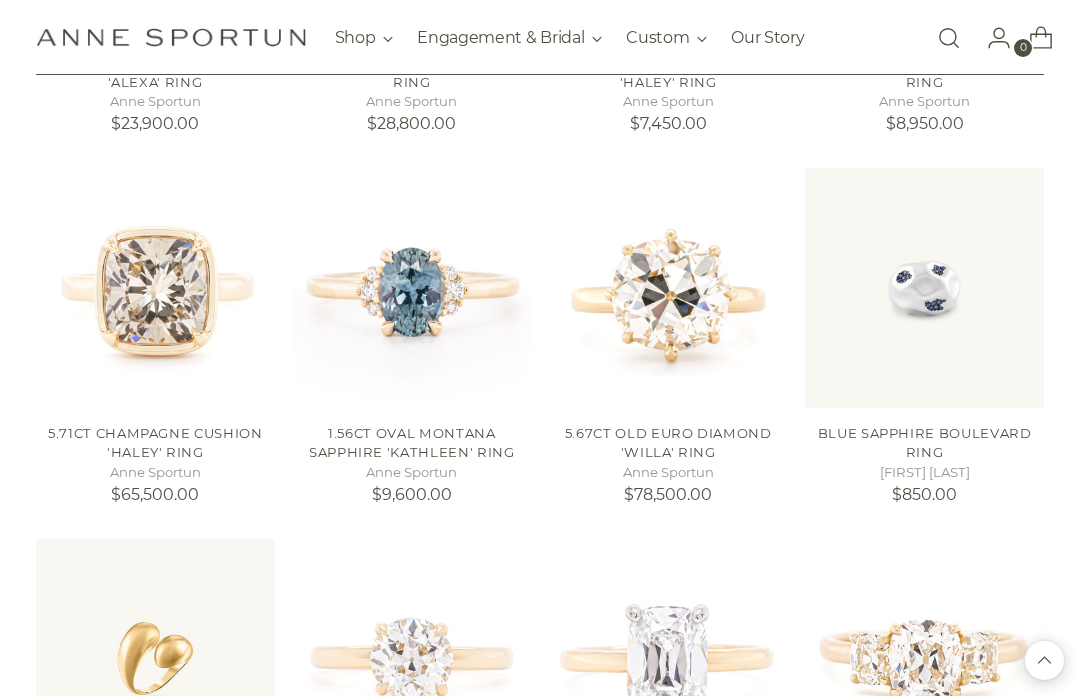 scroll, scrollTop: 1070, scrollLeft: 0, axis: vertical 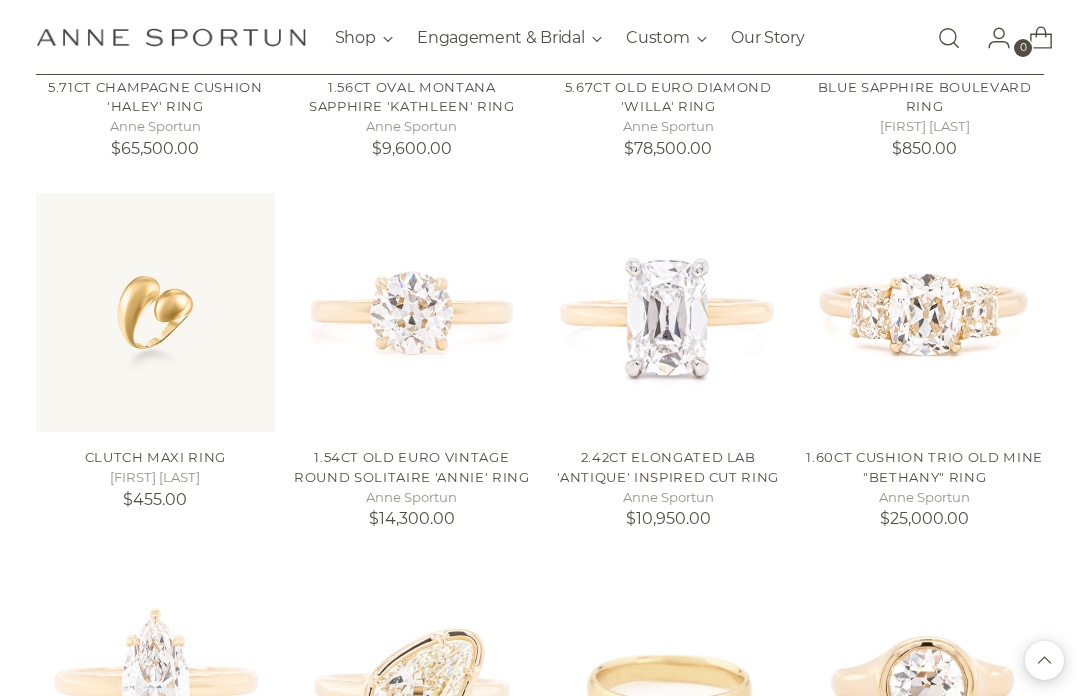 click at bounding box center (924, 312) 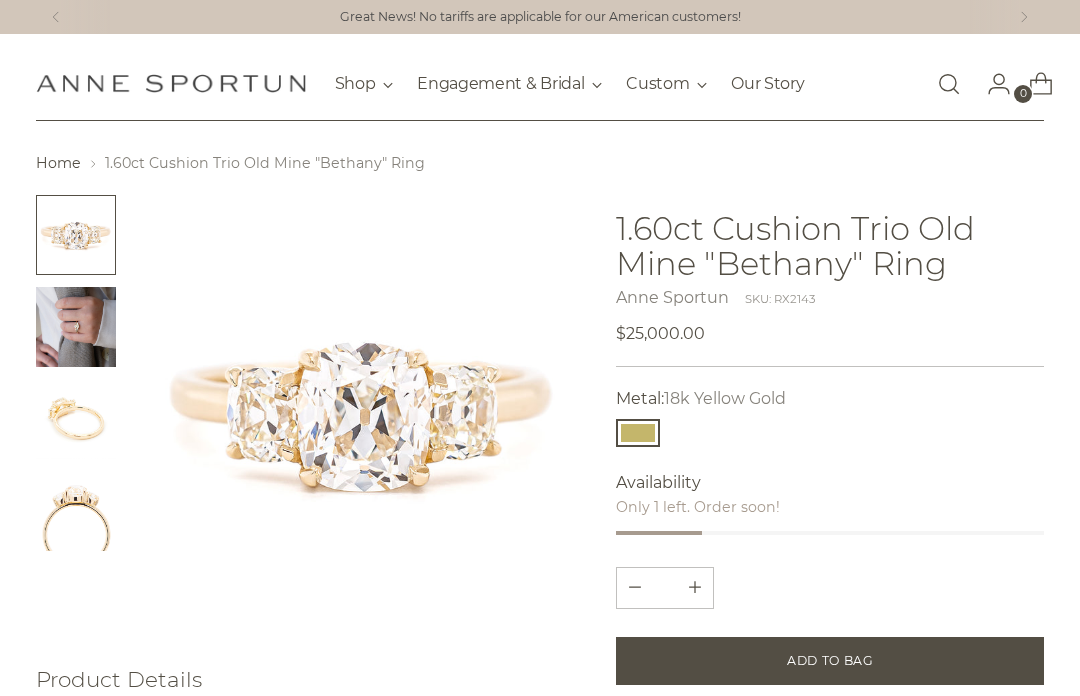 scroll, scrollTop: 0, scrollLeft: 0, axis: both 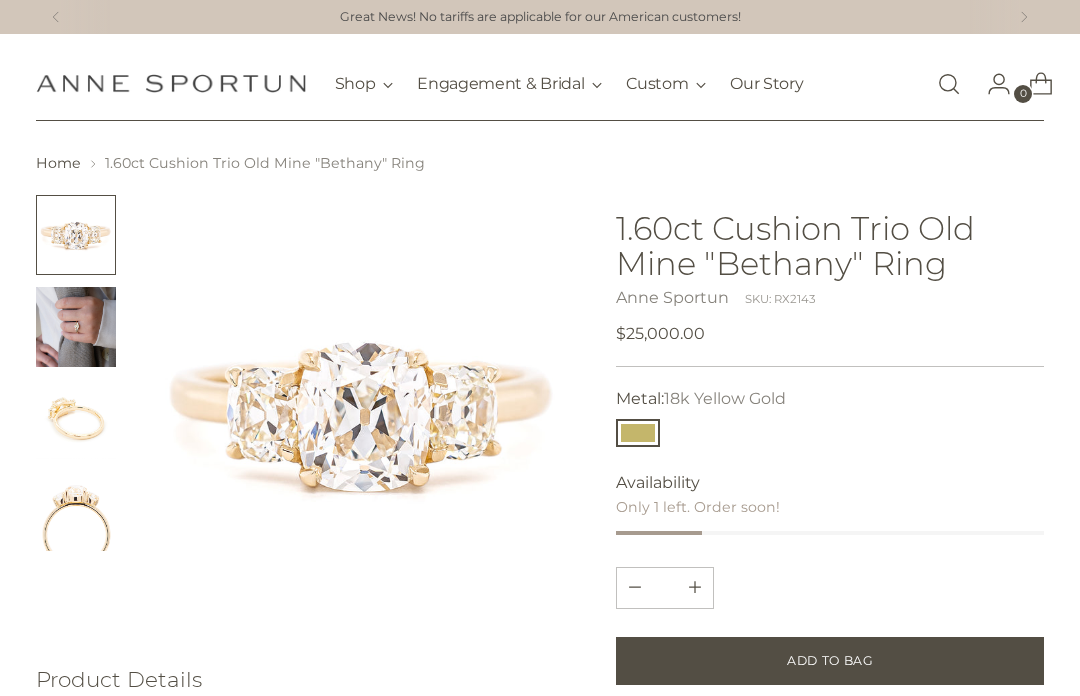 click at bounding box center [76, 327] 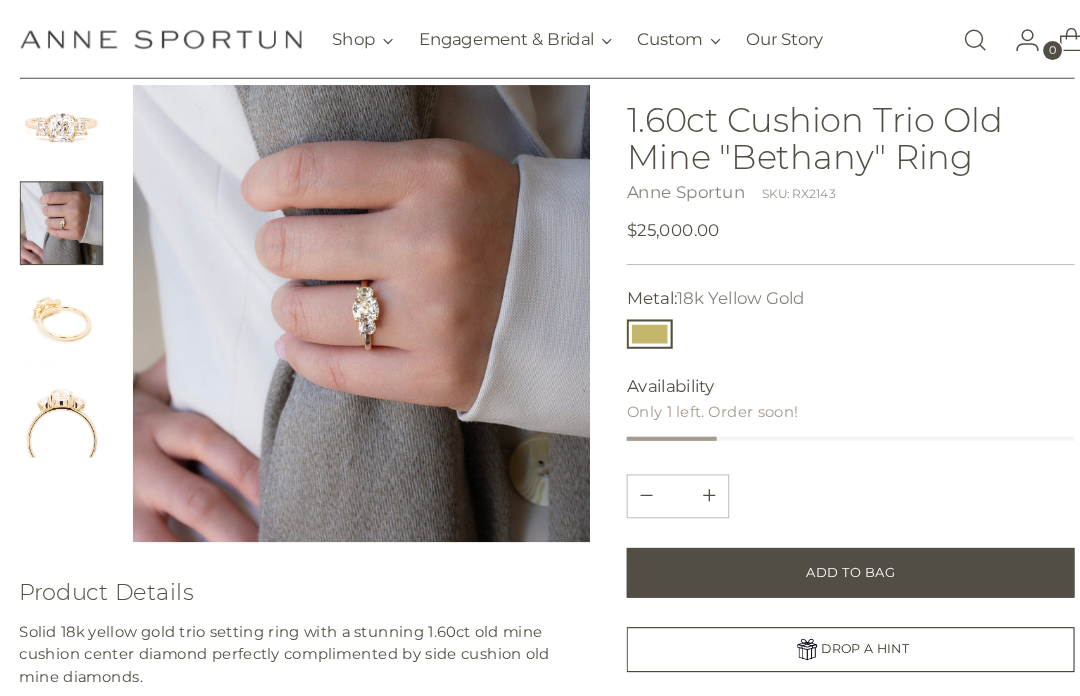 scroll, scrollTop: 124, scrollLeft: 0, axis: vertical 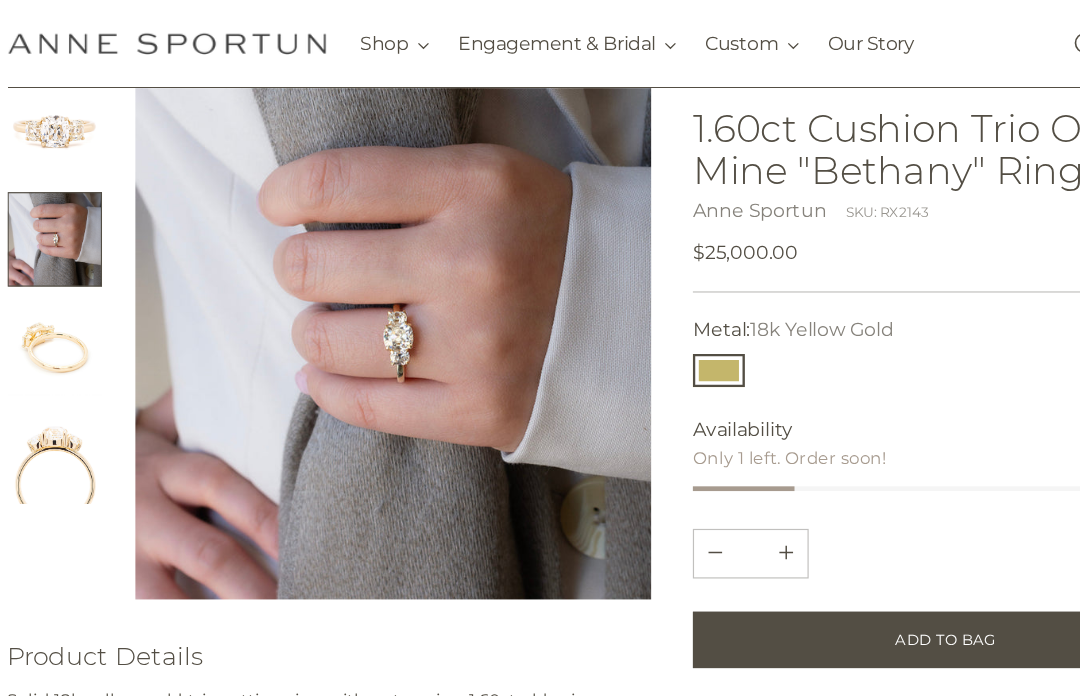 click at bounding box center [76, 295] 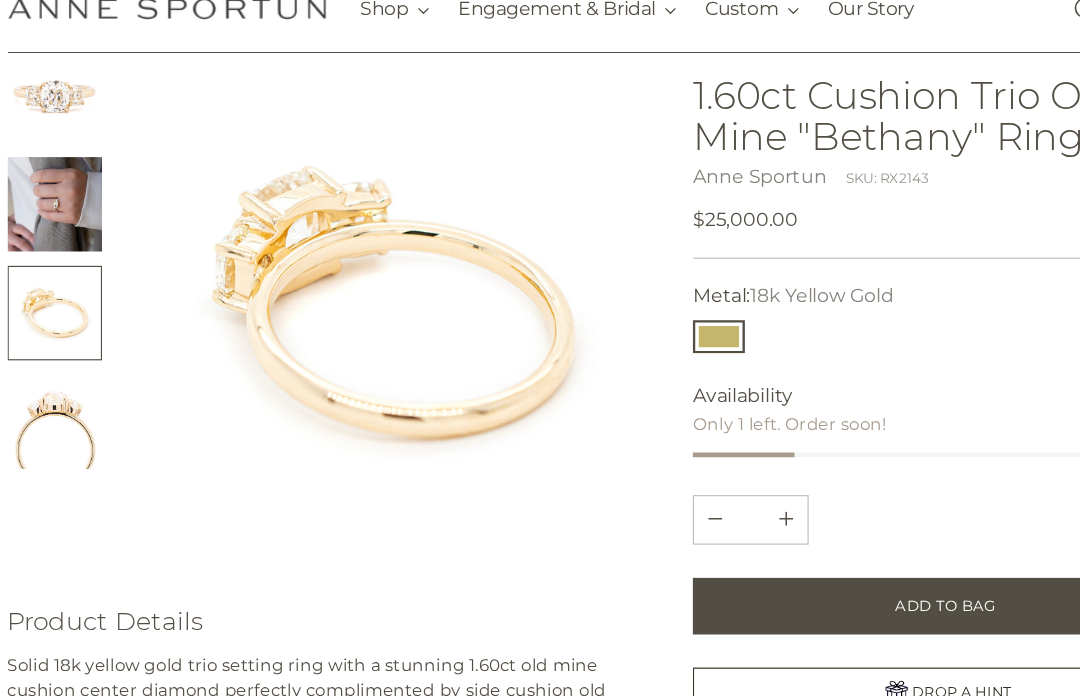 click at bounding box center (76, 387) 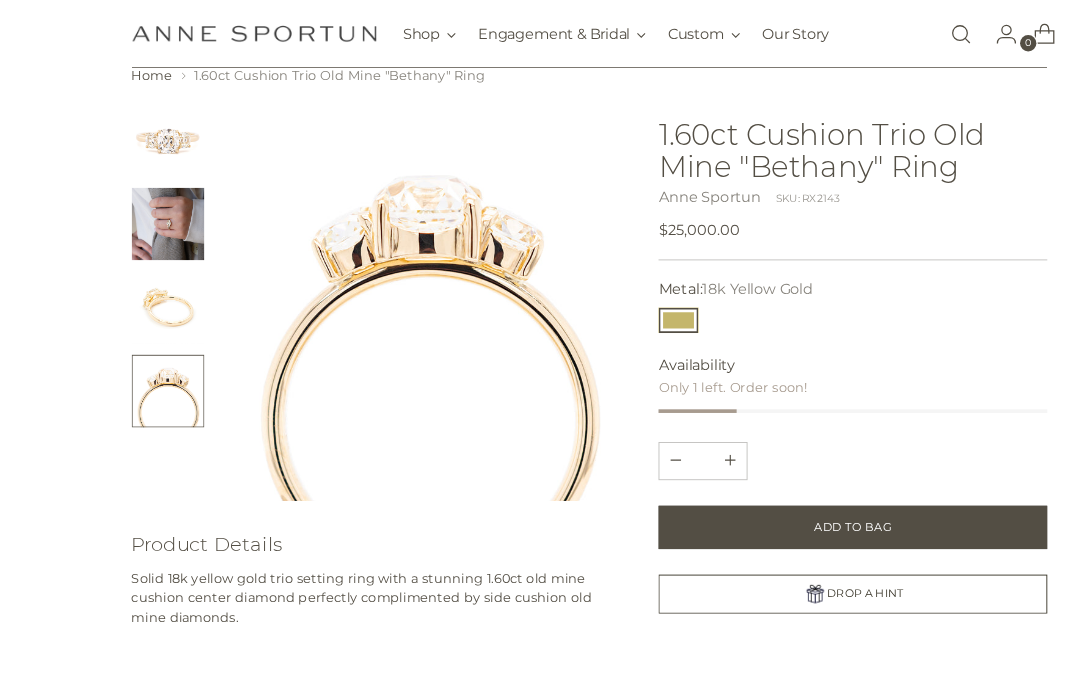 scroll, scrollTop: 111, scrollLeft: 0, axis: vertical 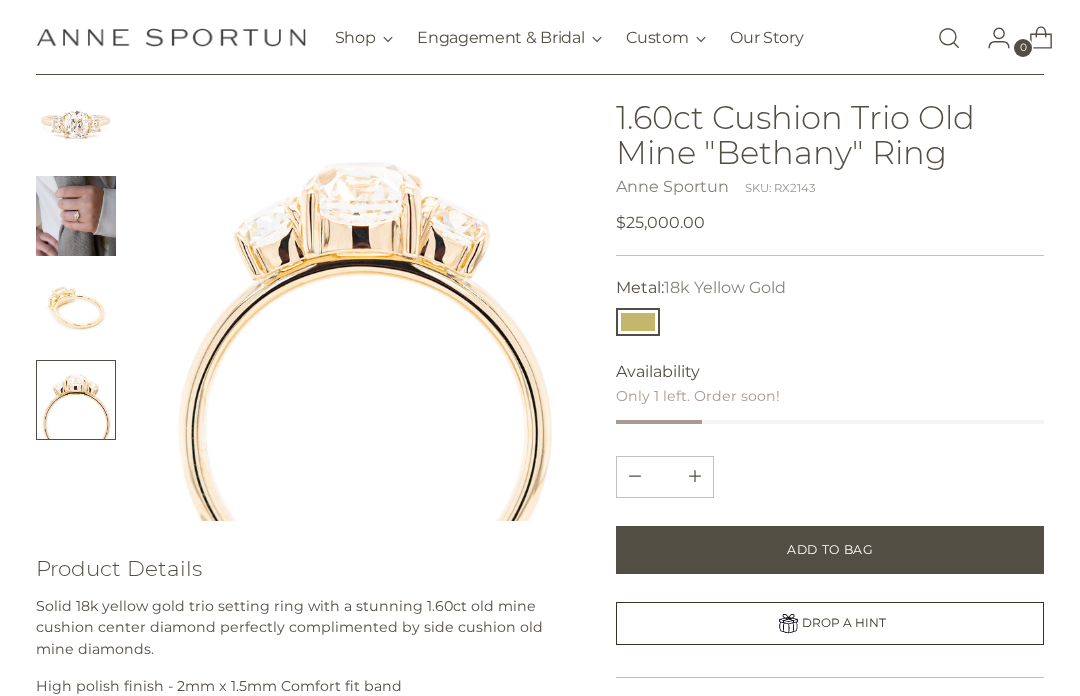 click at bounding box center (76, 124) 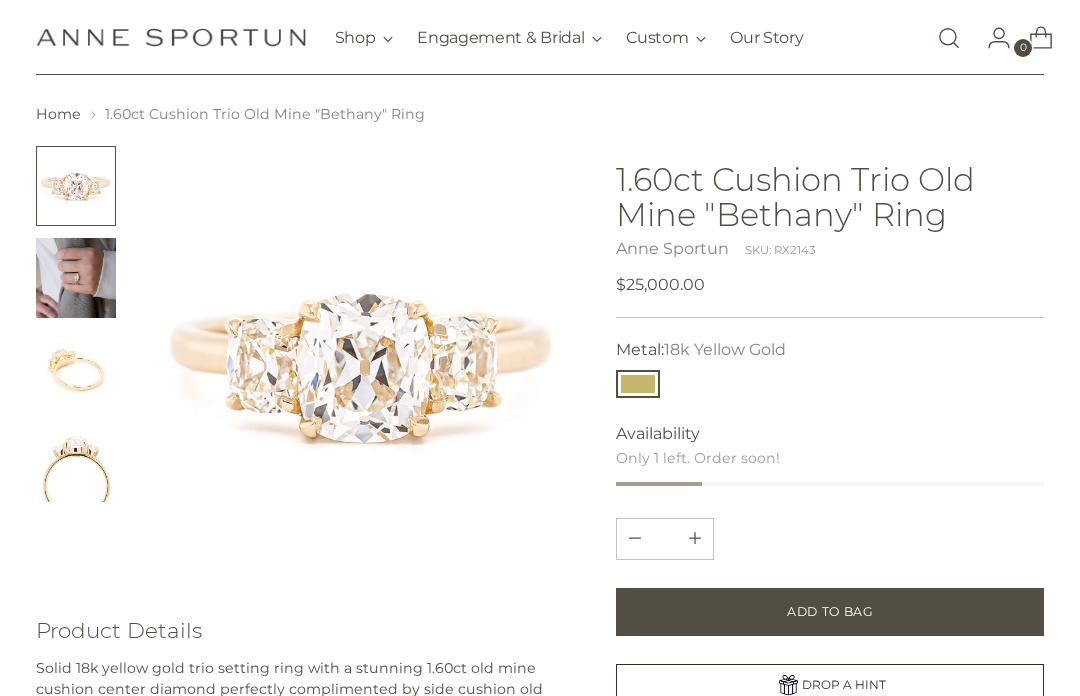 scroll, scrollTop: 0, scrollLeft: 0, axis: both 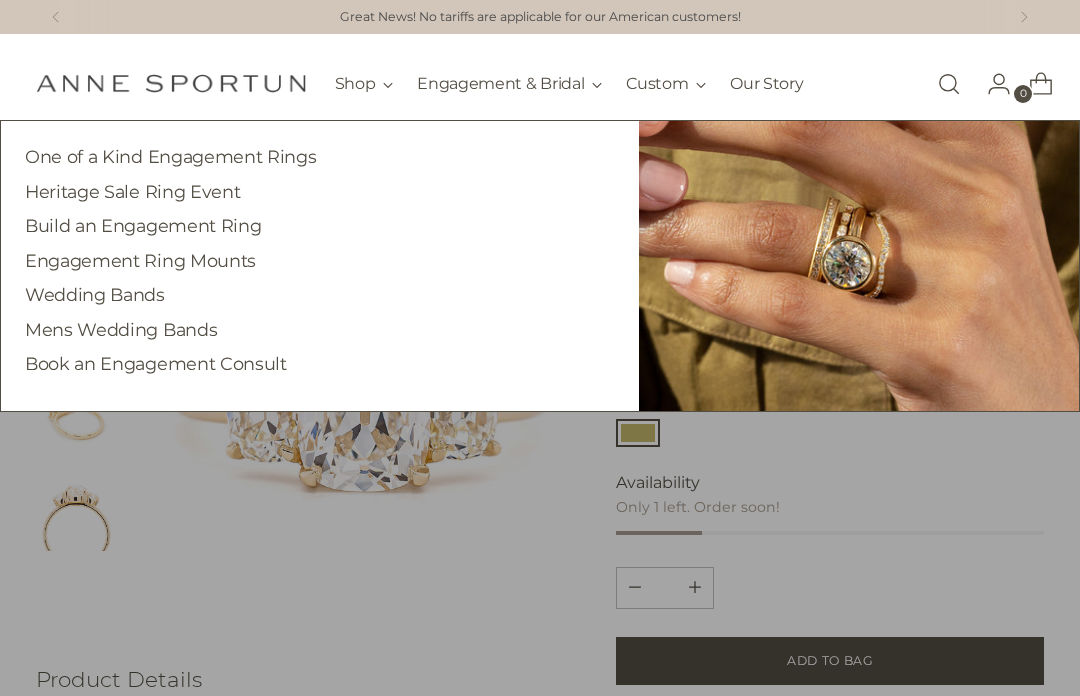 click on "Engagement Ring Mounts" at bounding box center [140, 260] 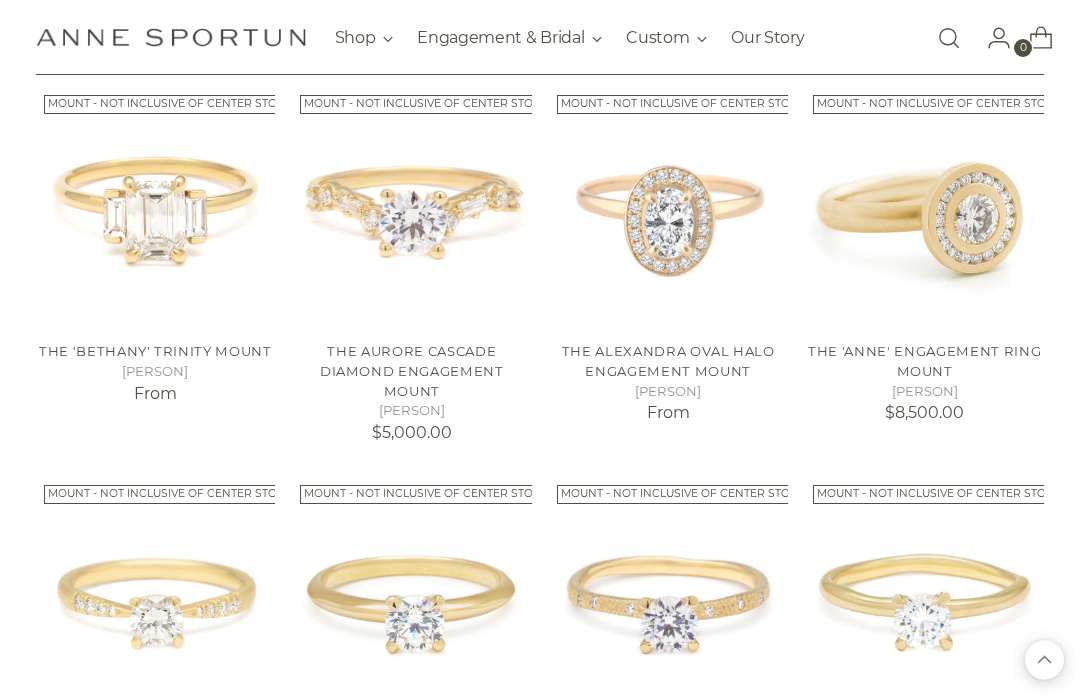 scroll, scrollTop: 1275, scrollLeft: 0, axis: vertical 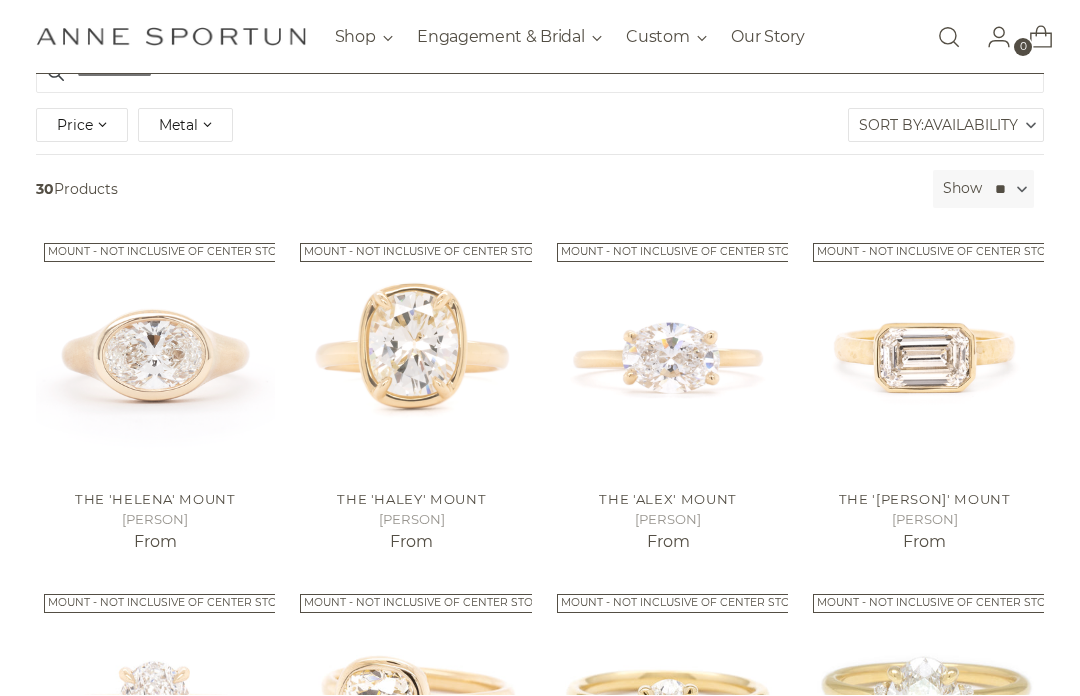 click on "Sort By:  Availability" at bounding box center [946, 126] 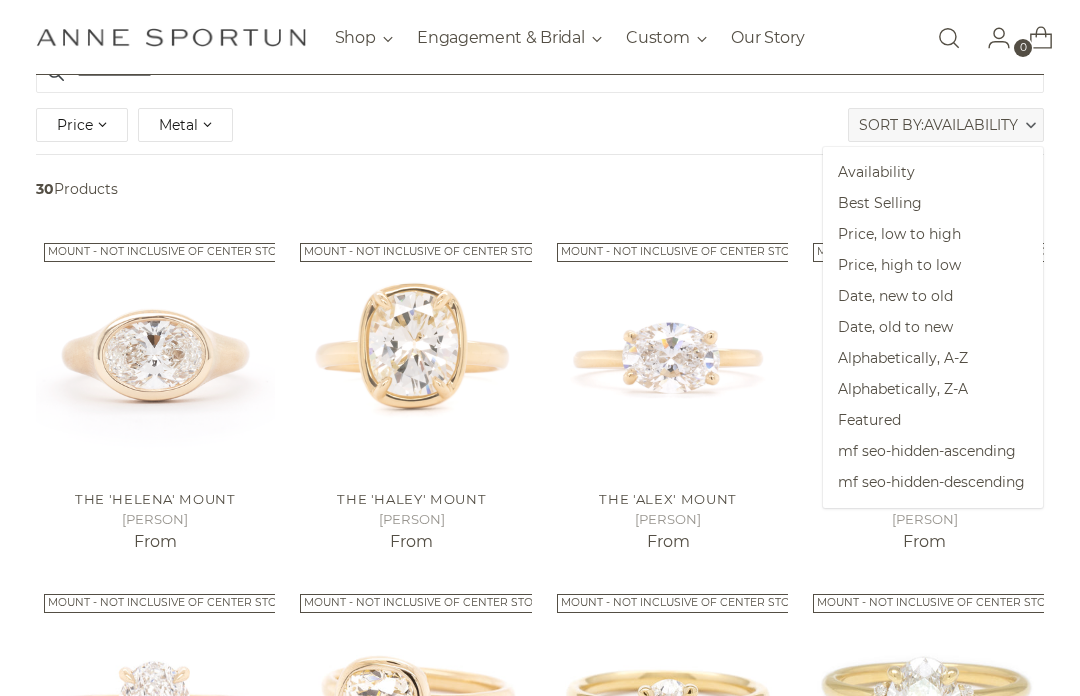 click on "Best Selling" at bounding box center [933, 203] 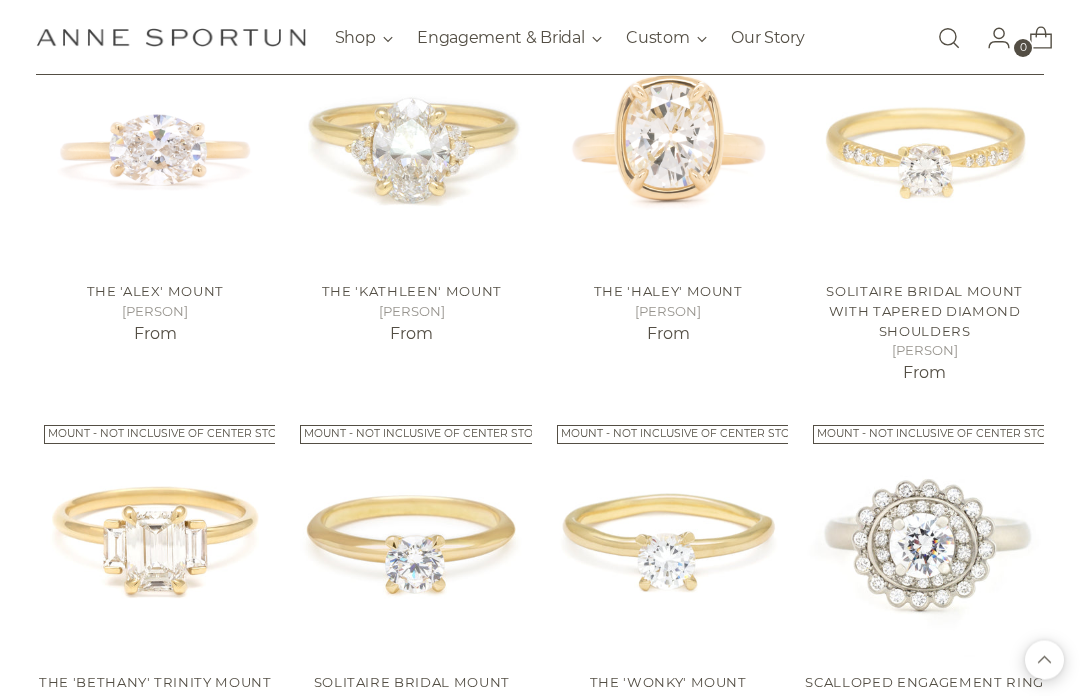 scroll, scrollTop: 976, scrollLeft: 0, axis: vertical 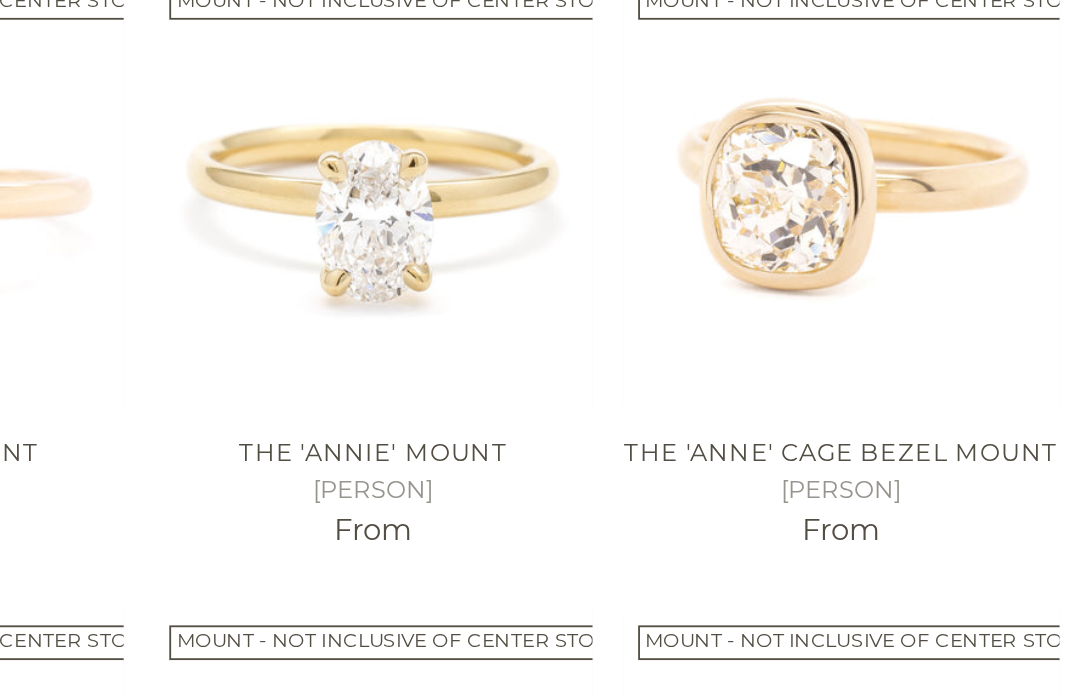 click at bounding box center (668, 279) 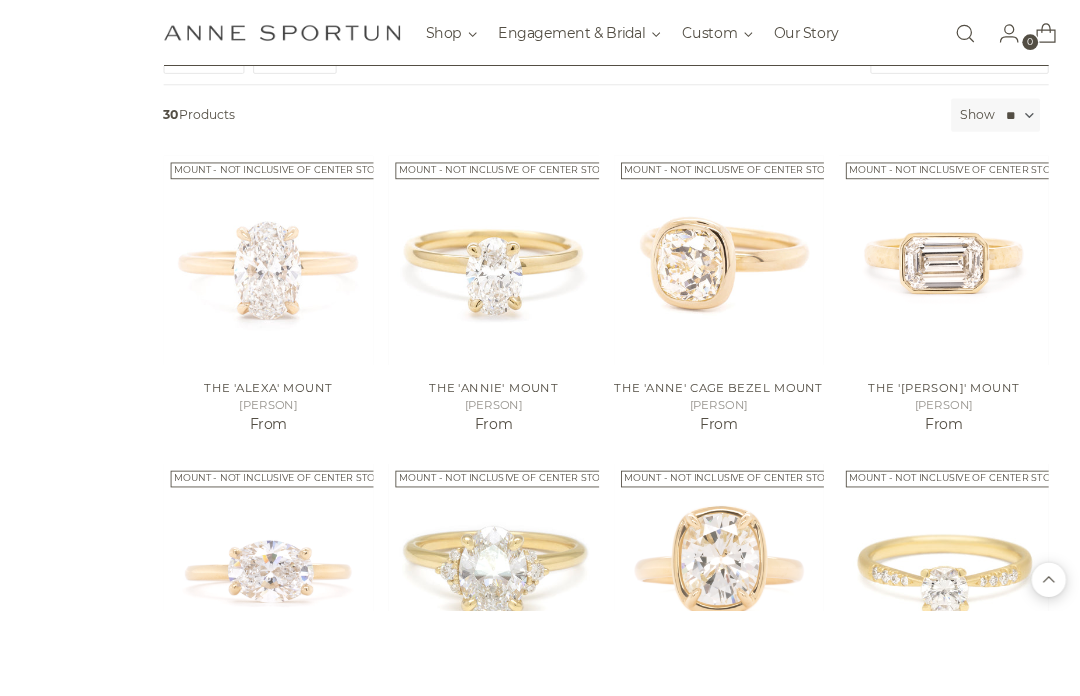scroll, scrollTop: 481, scrollLeft: 0, axis: vertical 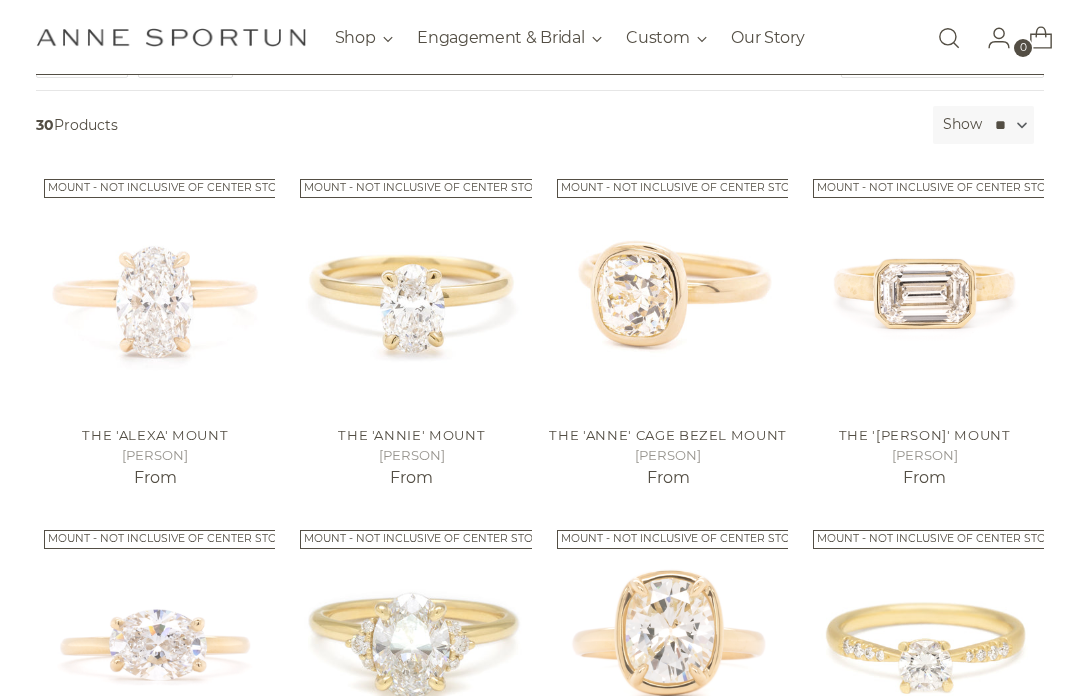 click at bounding box center [155, 290] 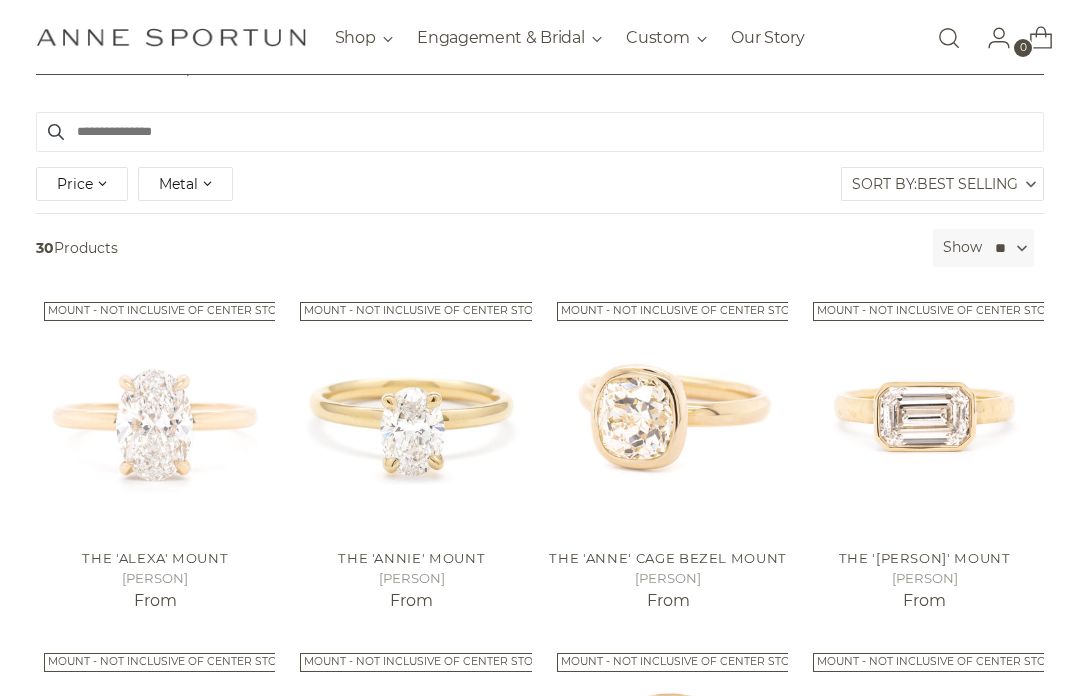 scroll, scrollTop: 361, scrollLeft: 0, axis: vertical 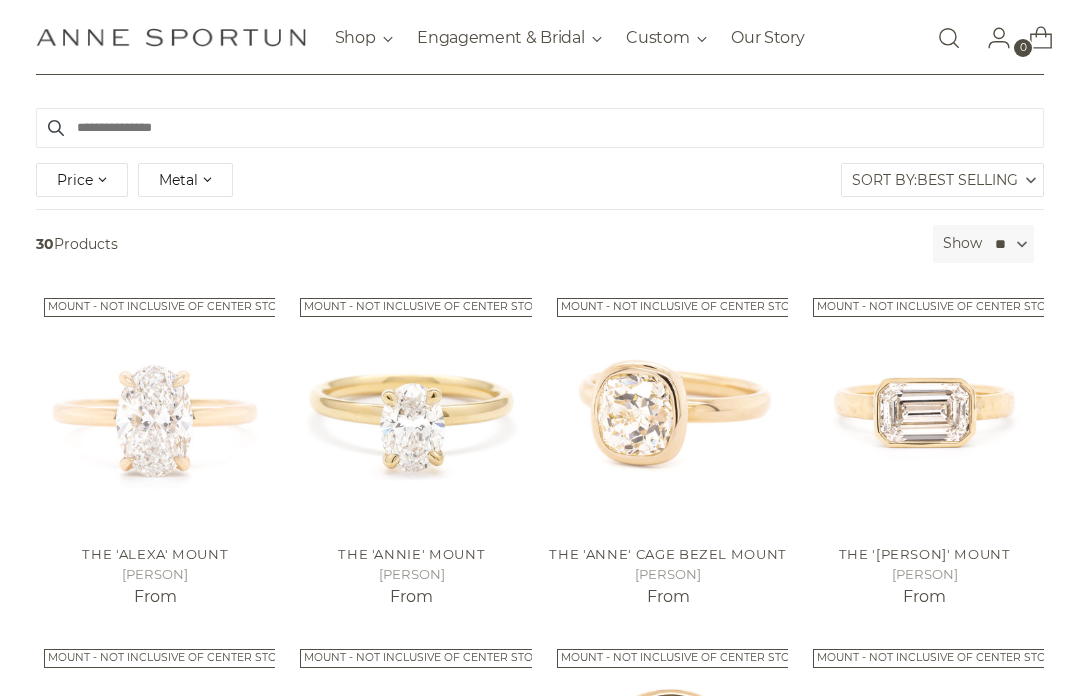 click on "The 'Annie' Mount" at bounding box center (411, 555) 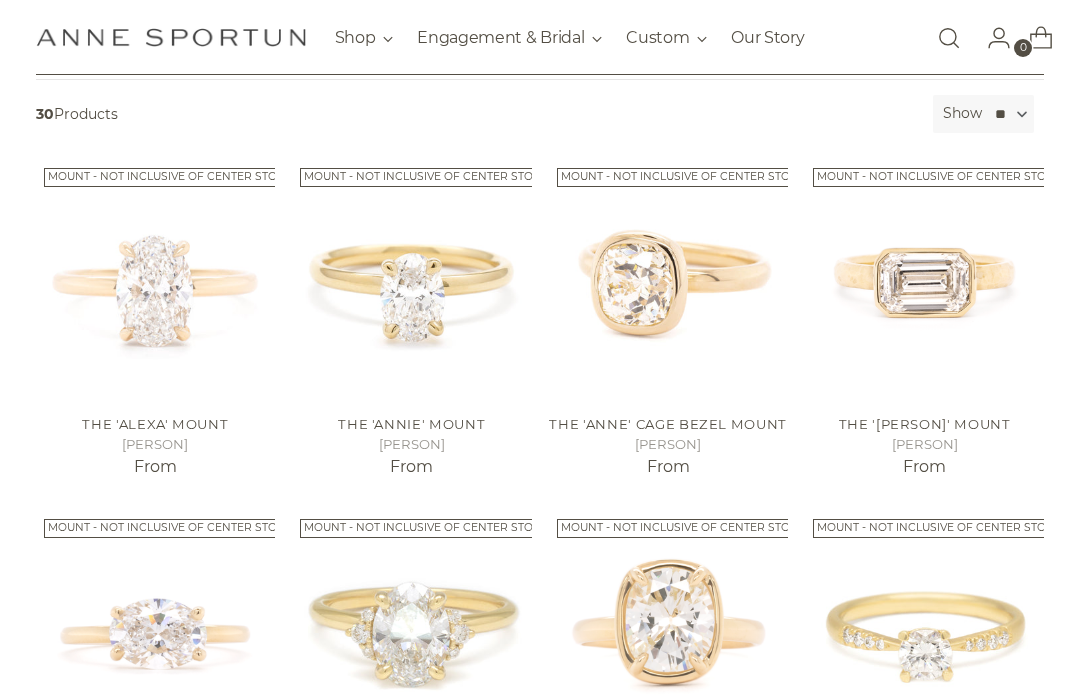 scroll, scrollTop: 492, scrollLeft: 0, axis: vertical 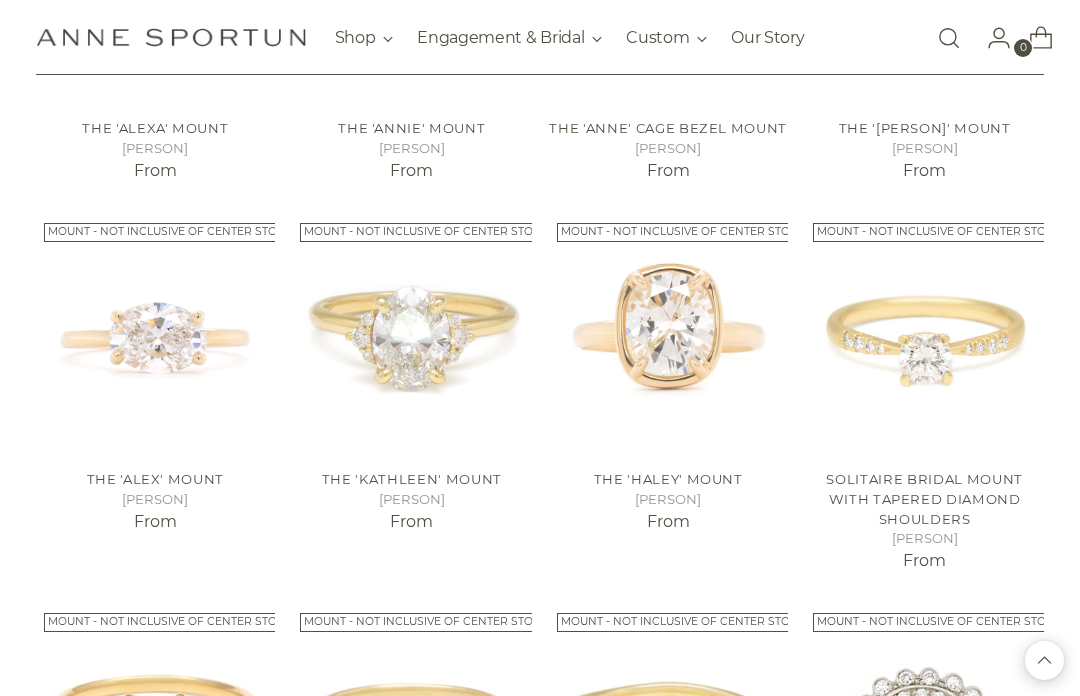 click on "From" at bounding box center (155, 171) 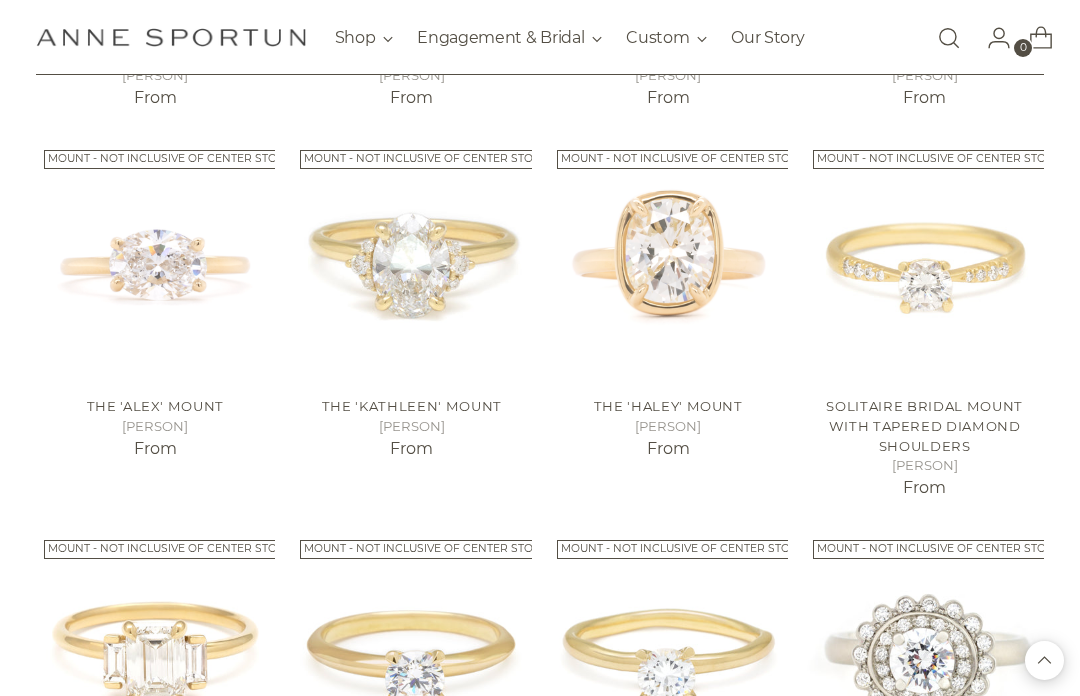 click at bounding box center [155, 261] 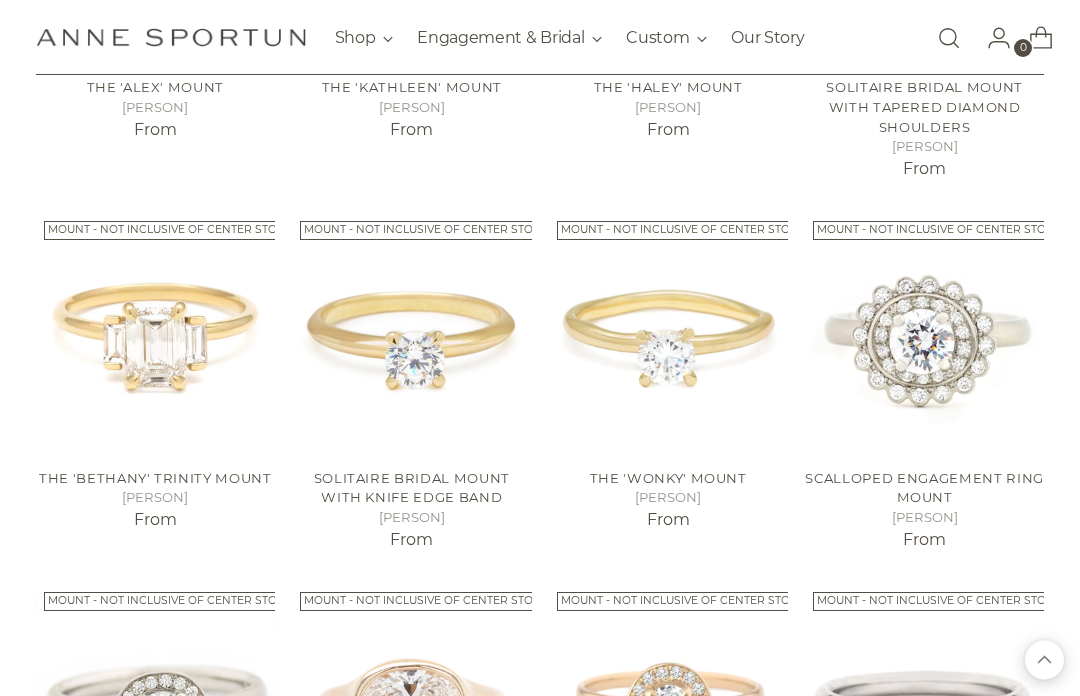 scroll, scrollTop: 1180, scrollLeft: 0, axis: vertical 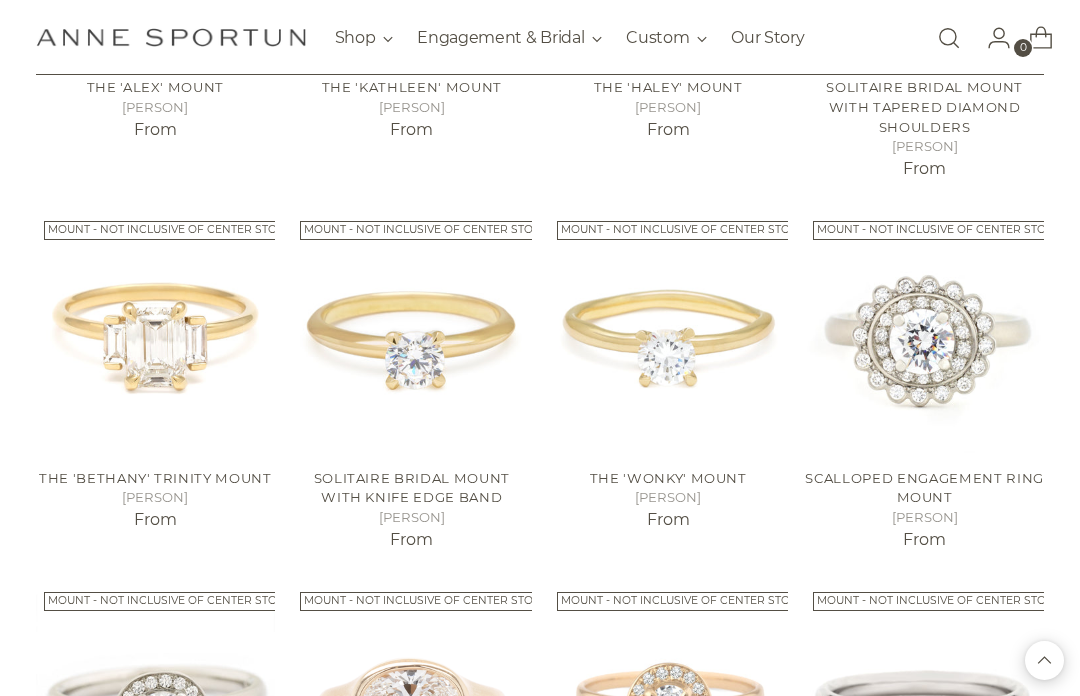 click at bounding box center [155, 332] 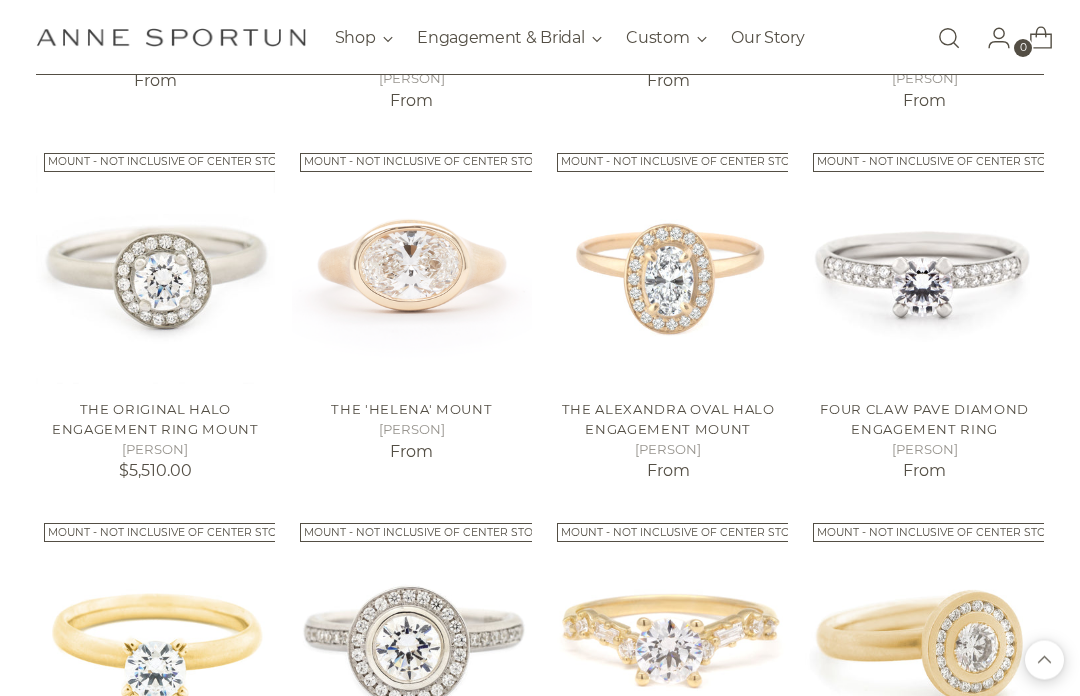 scroll, scrollTop: 1650, scrollLeft: 0, axis: vertical 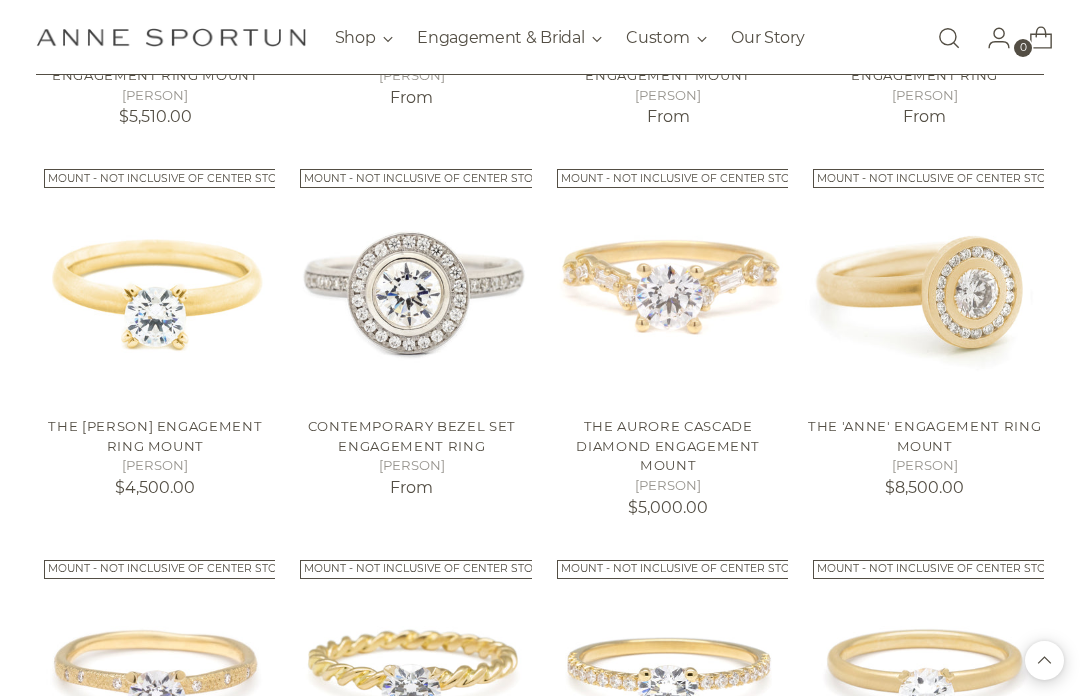 click at bounding box center (155, 280) 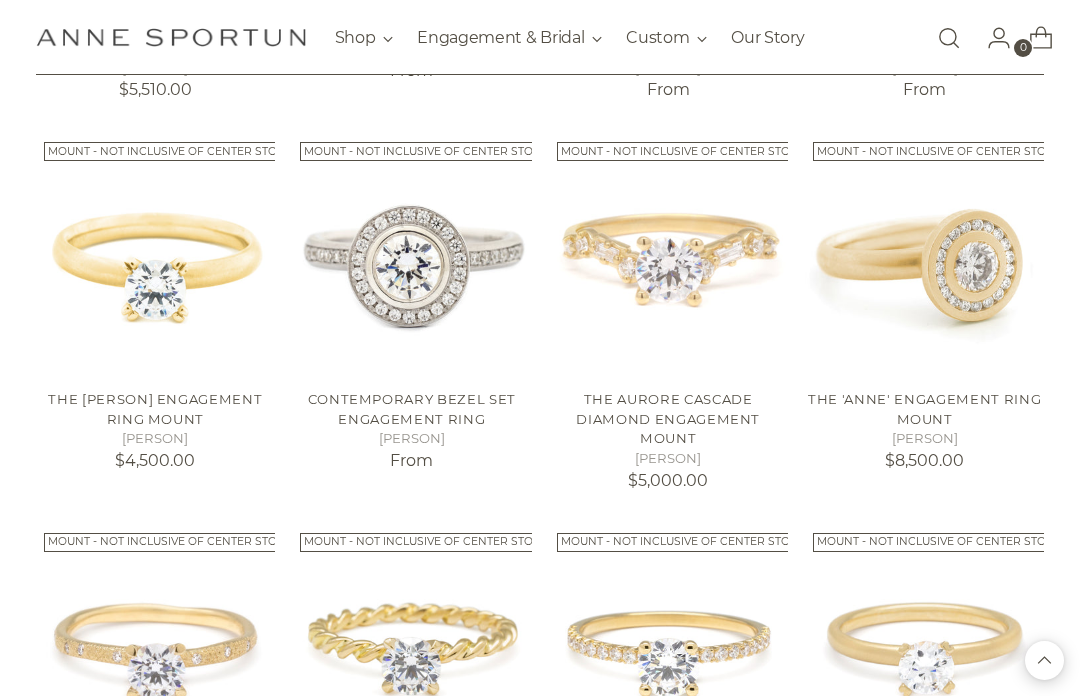 scroll, scrollTop: 2005, scrollLeft: 0, axis: vertical 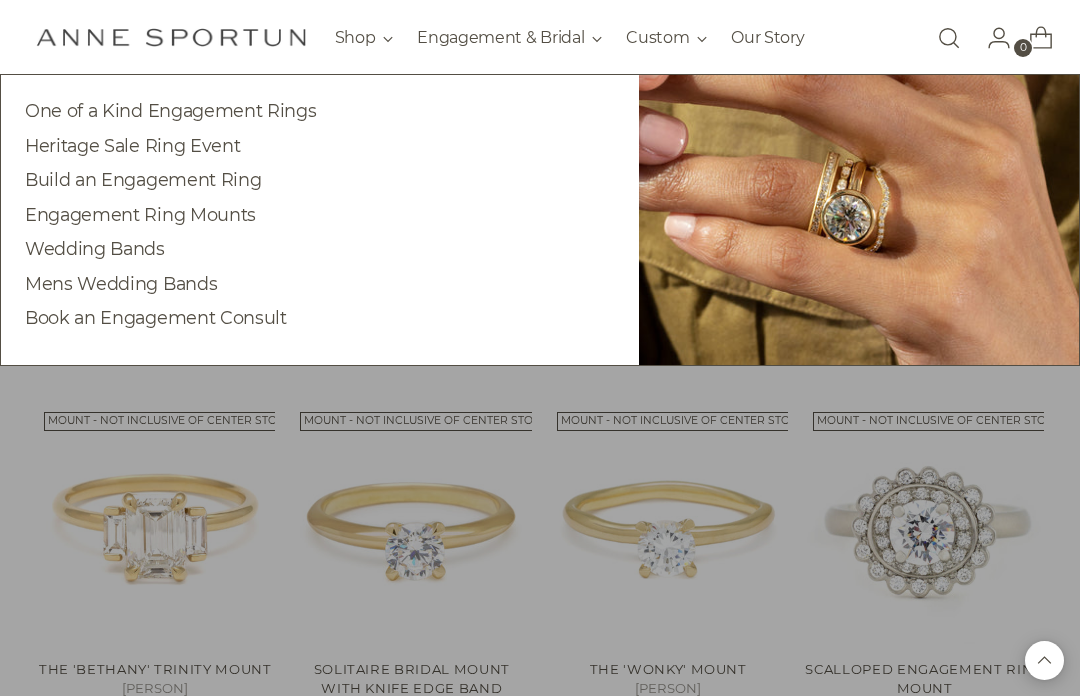 click on "Heritage Sale Ring Event" at bounding box center (132, 145) 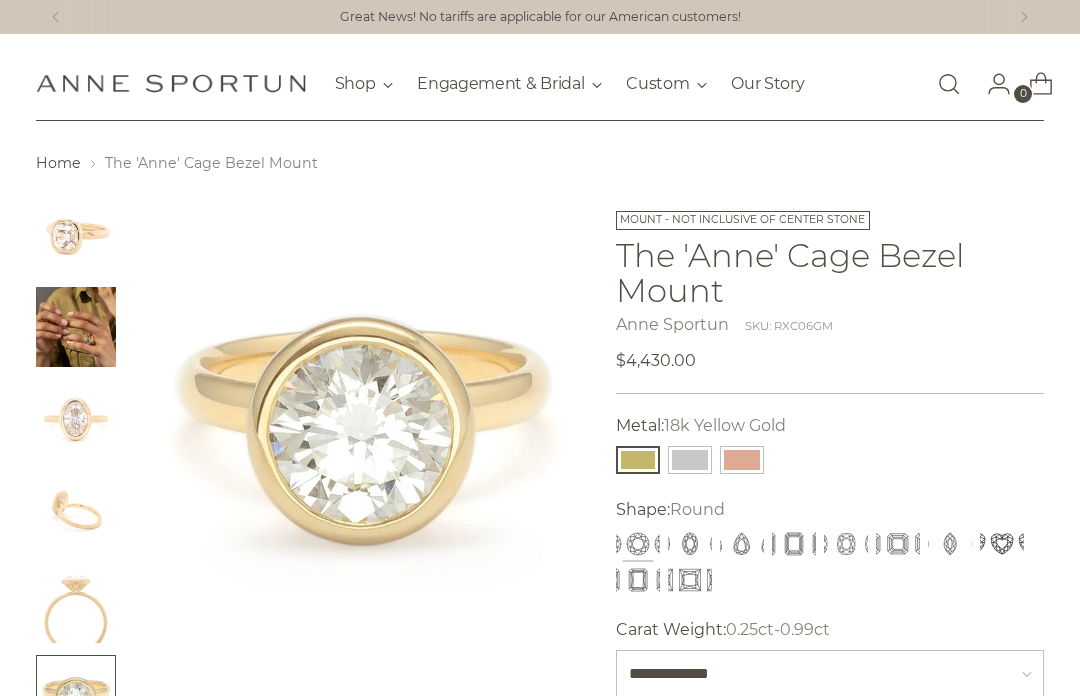 scroll, scrollTop: 0, scrollLeft: 0, axis: both 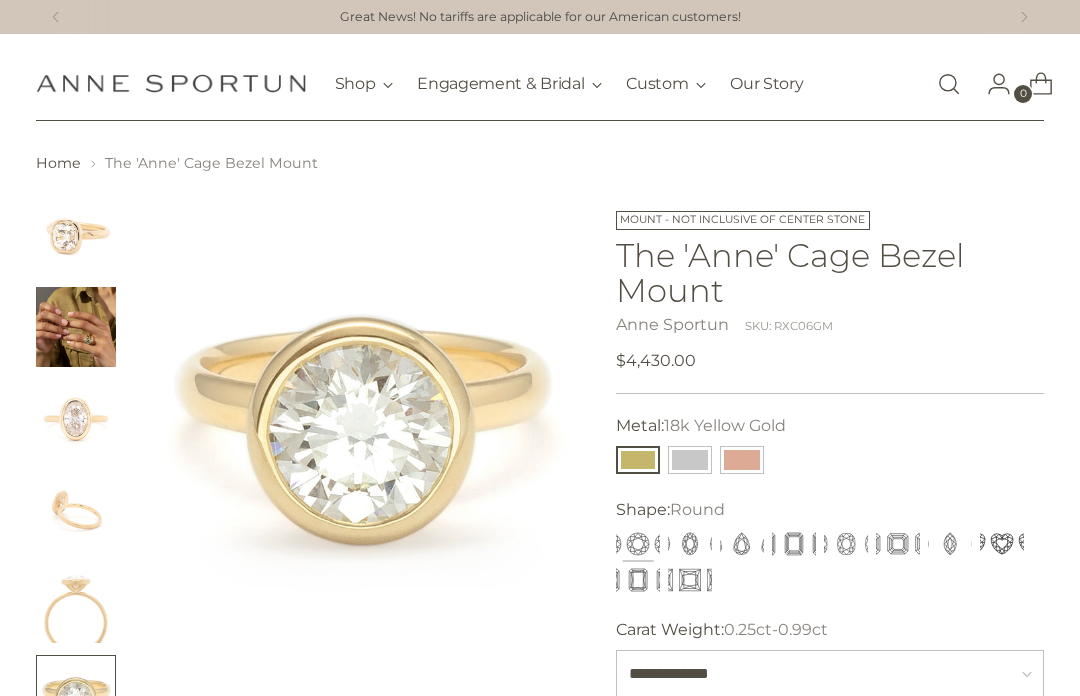 click at bounding box center [76, 511] 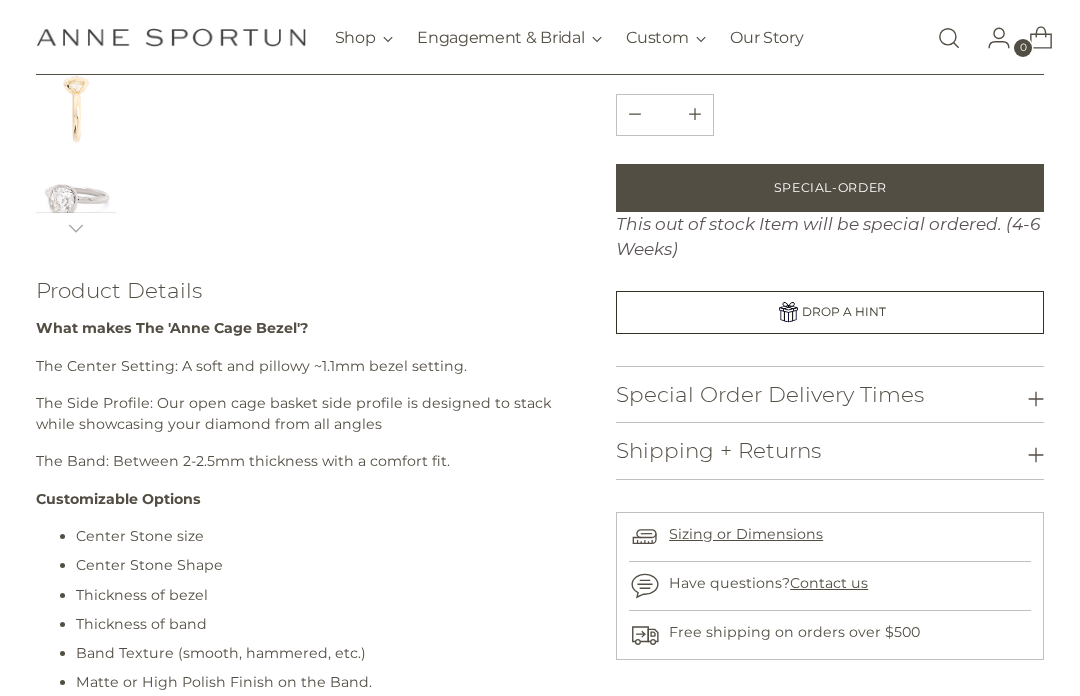 scroll, scrollTop: 725, scrollLeft: 0, axis: vertical 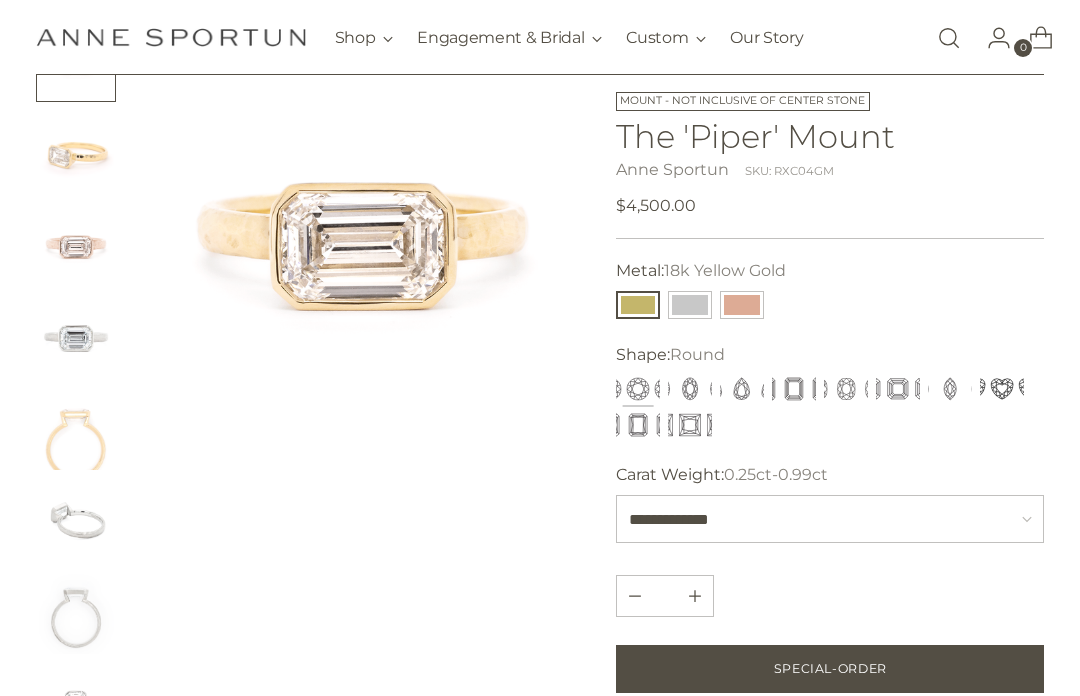 click at bounding box center (76, 246) 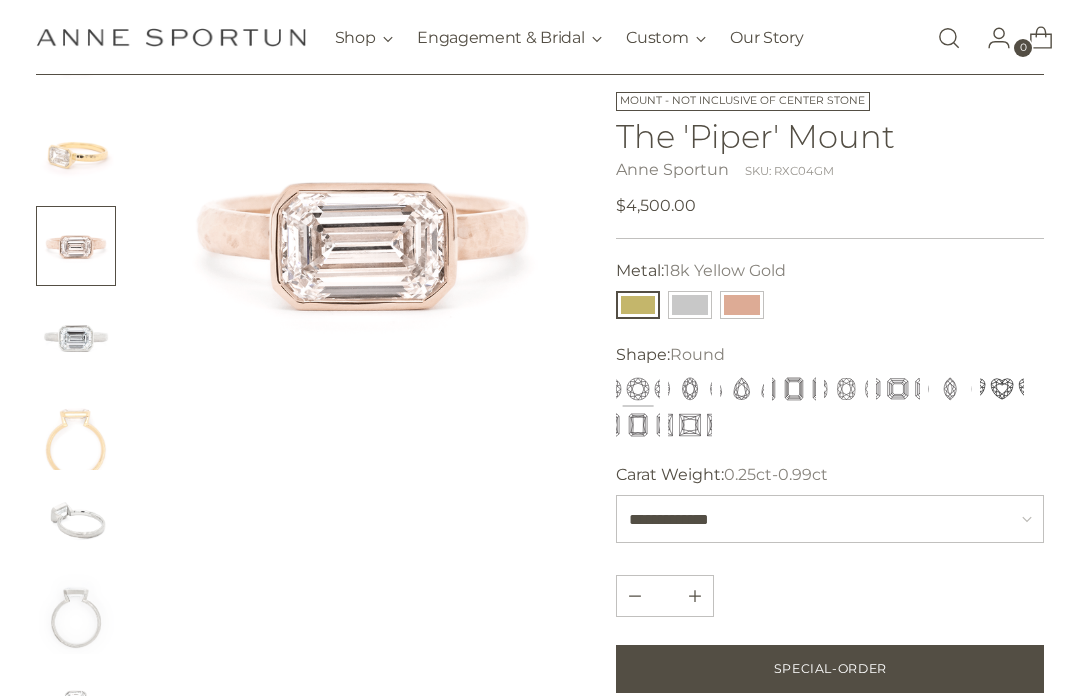 click at bounding box center (76, 338) 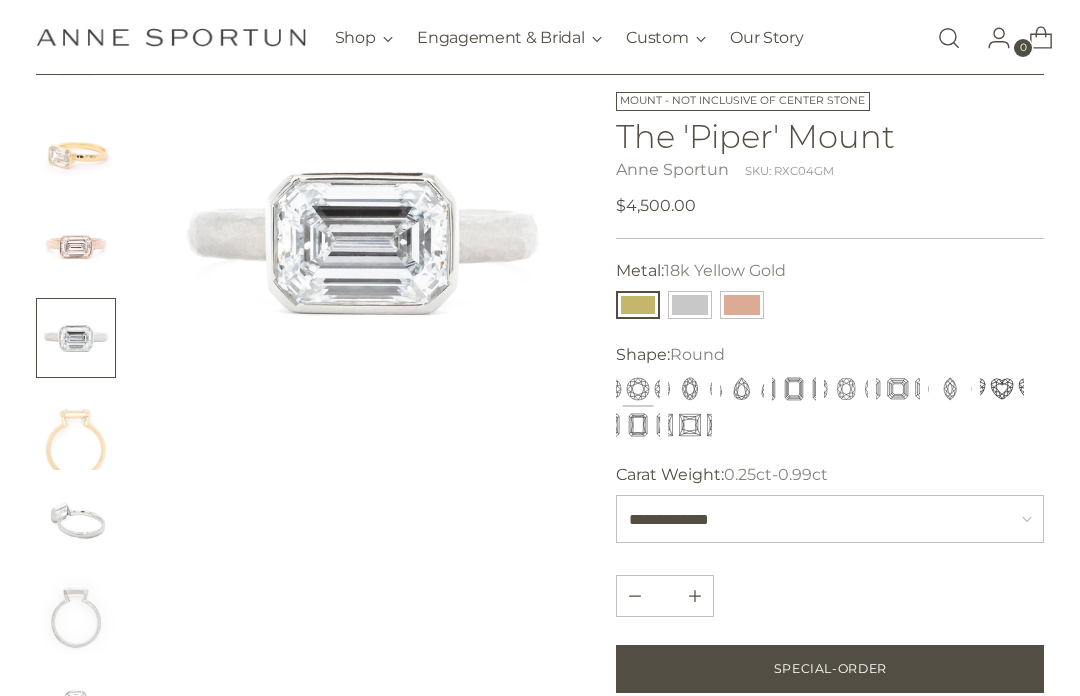 click at bounding box center [76, 430] 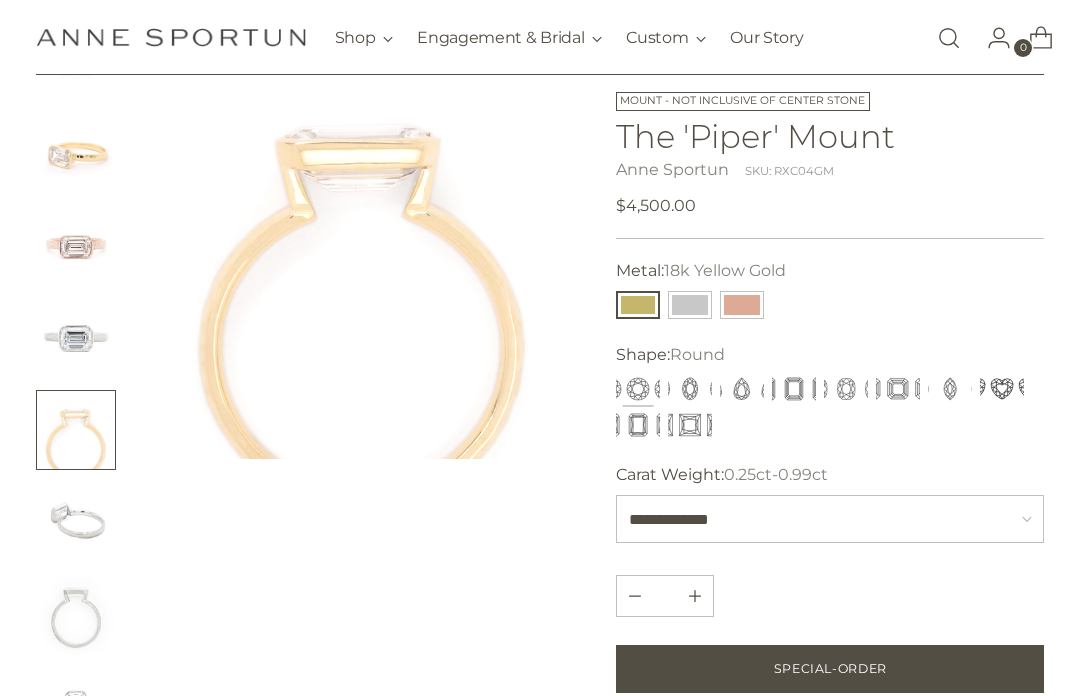 click at bounding box center [76, 522] 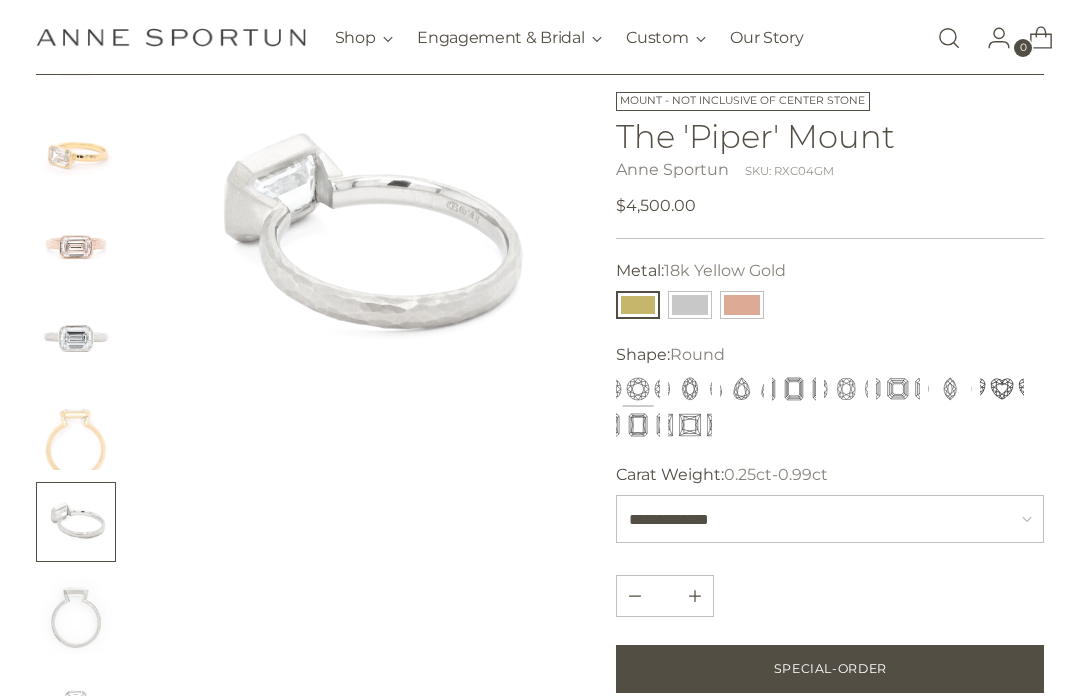 click at bounding box center [76, 614] 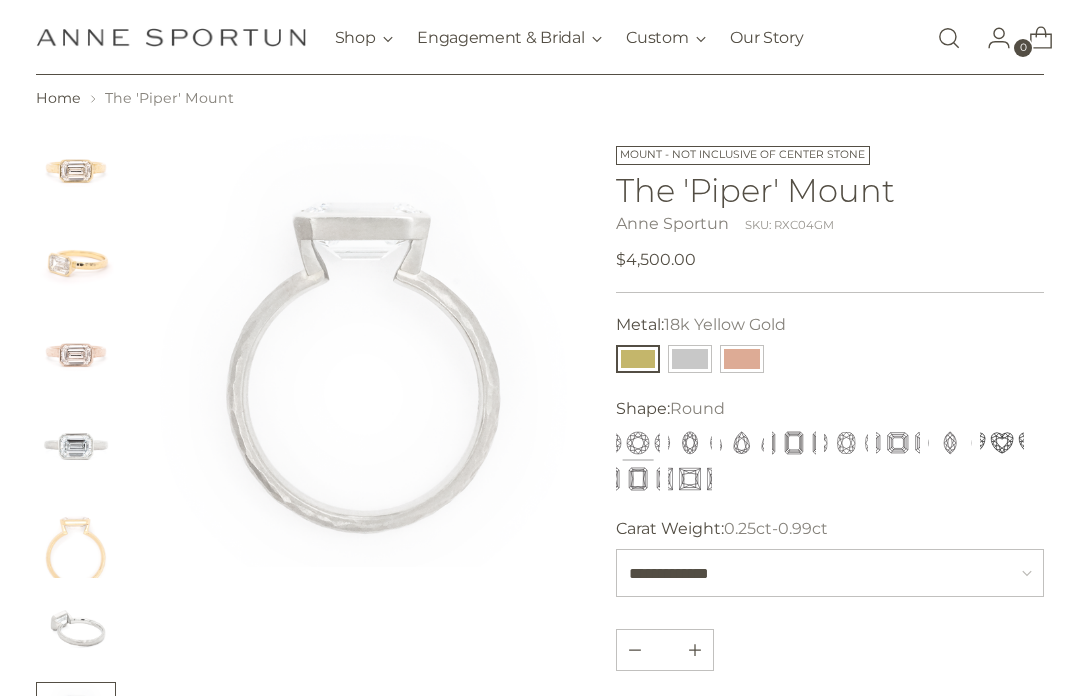 scroll, scrollTop: 61, scrollLeft: 0, axis: vertical 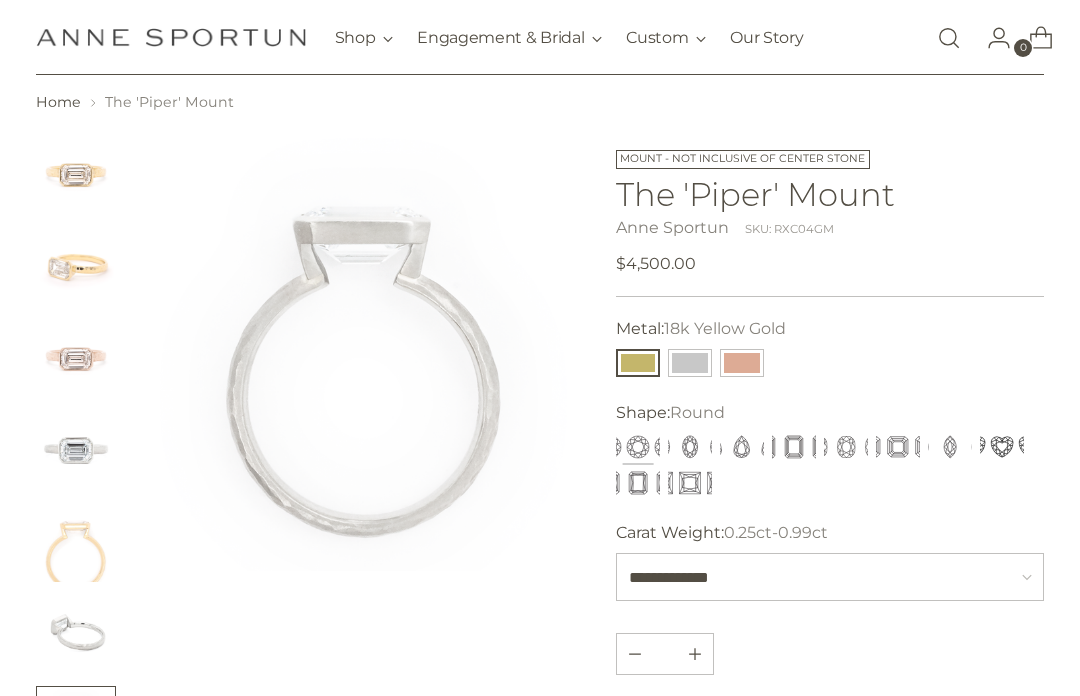click at bounding box center (76, 174) 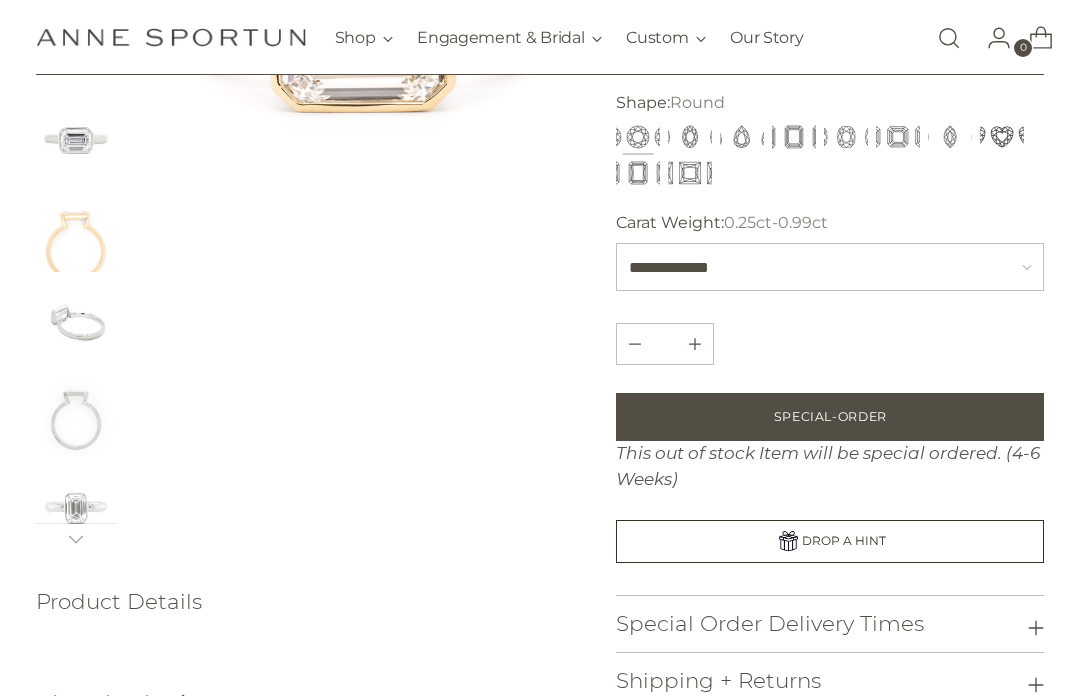 scroll, scrollTop: 374, scrollLeft: 0, axis: vertical 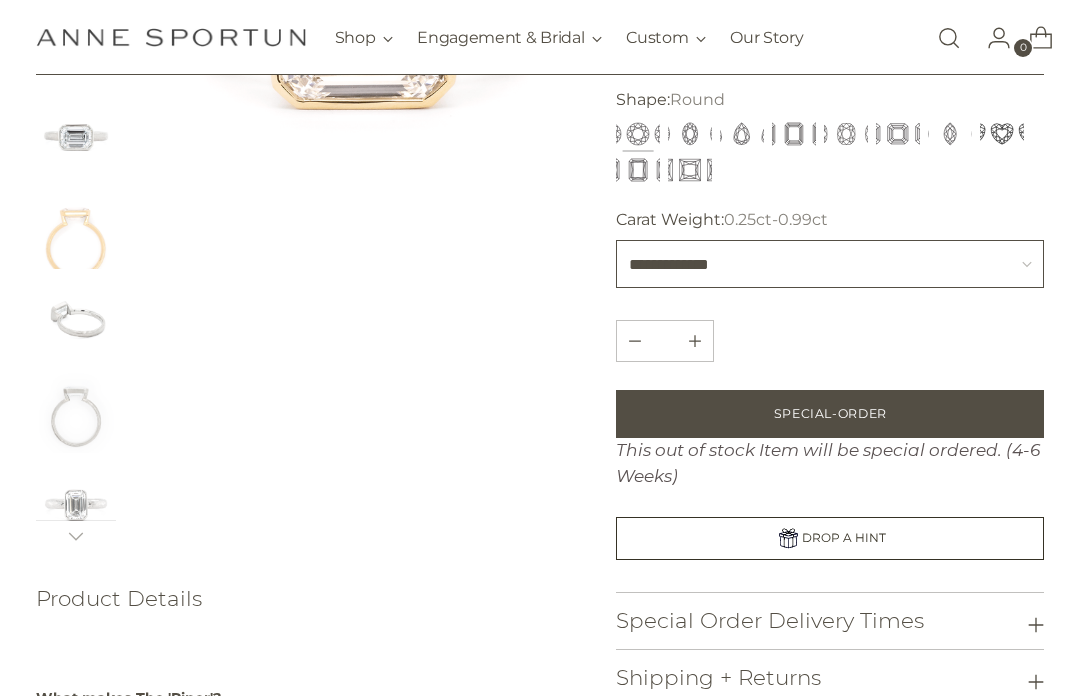 click on "**********" at bounding box center [830, 264] 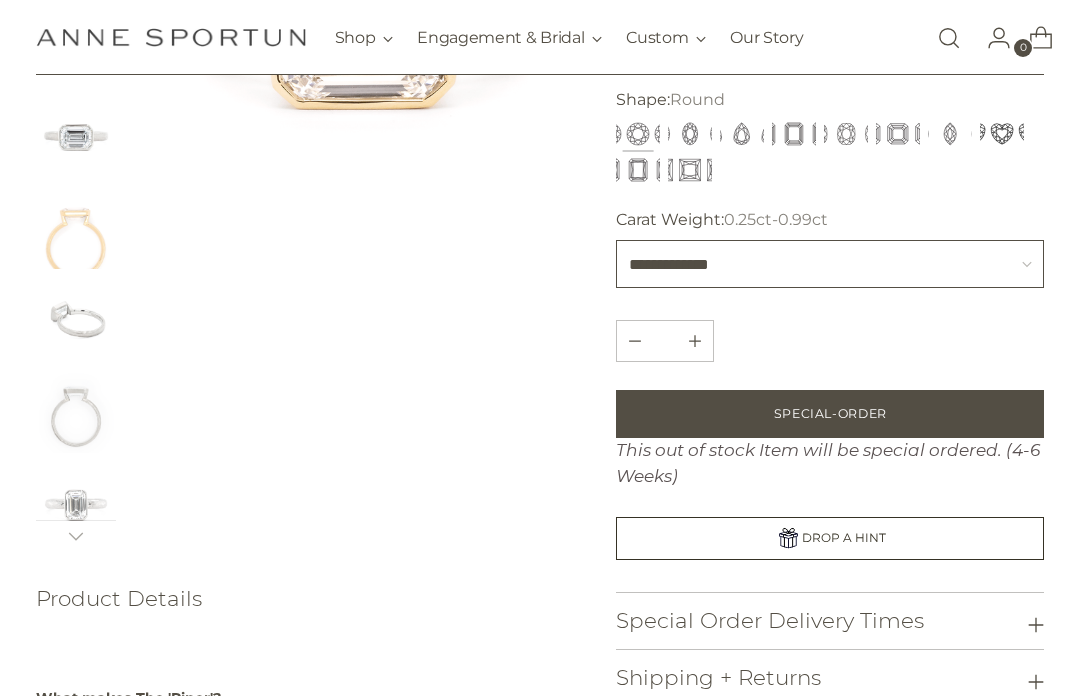 select on "**********" 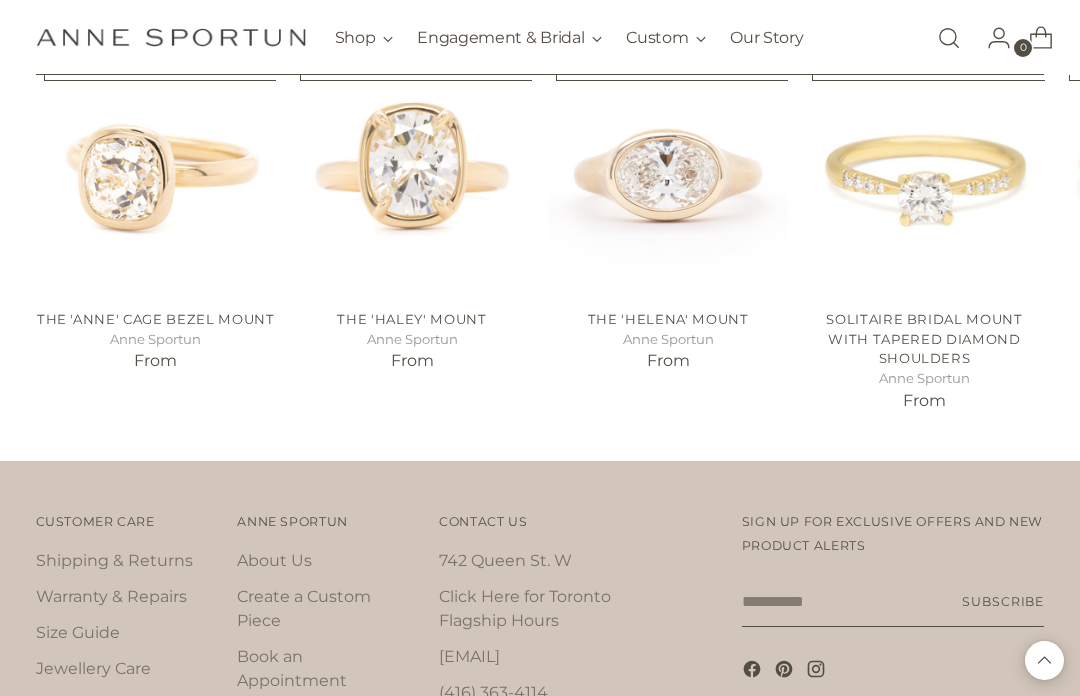 scroll, scrollTop: 1786, scrollLeft: 0, axis: vertical 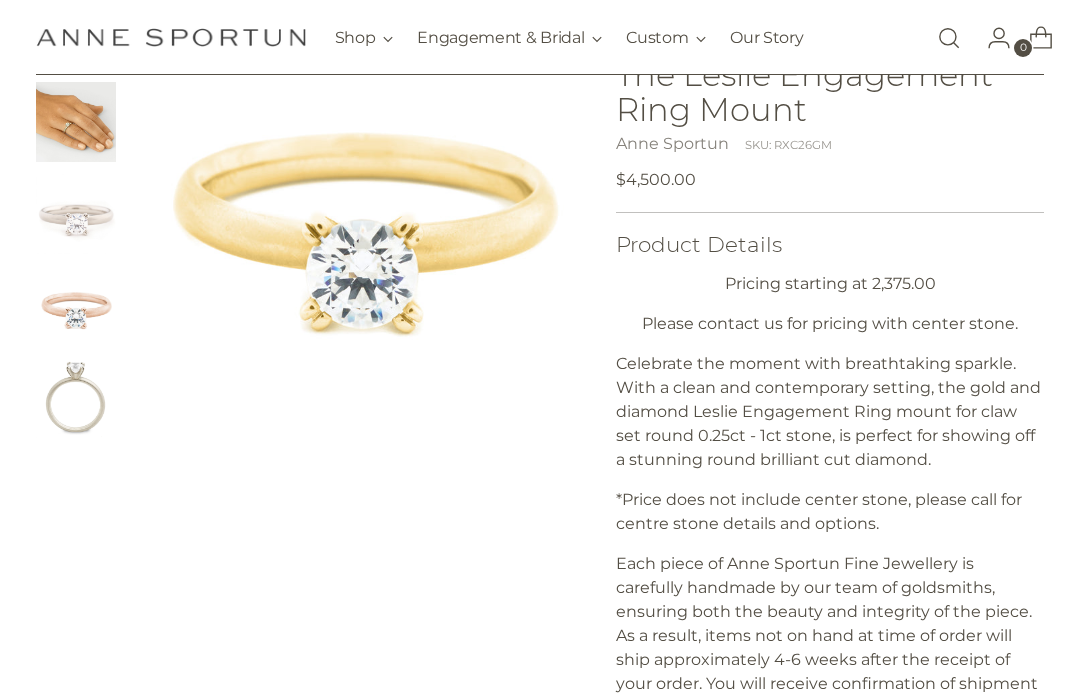 click at bounding box center (76, 215) 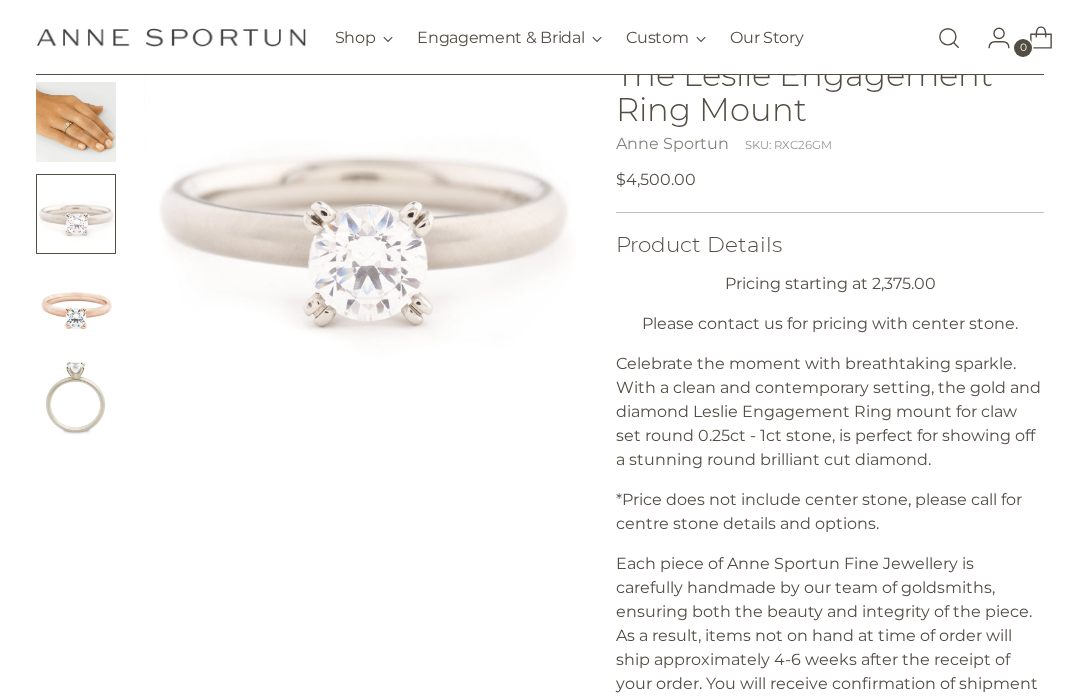 click at bounding box center (76, 306) 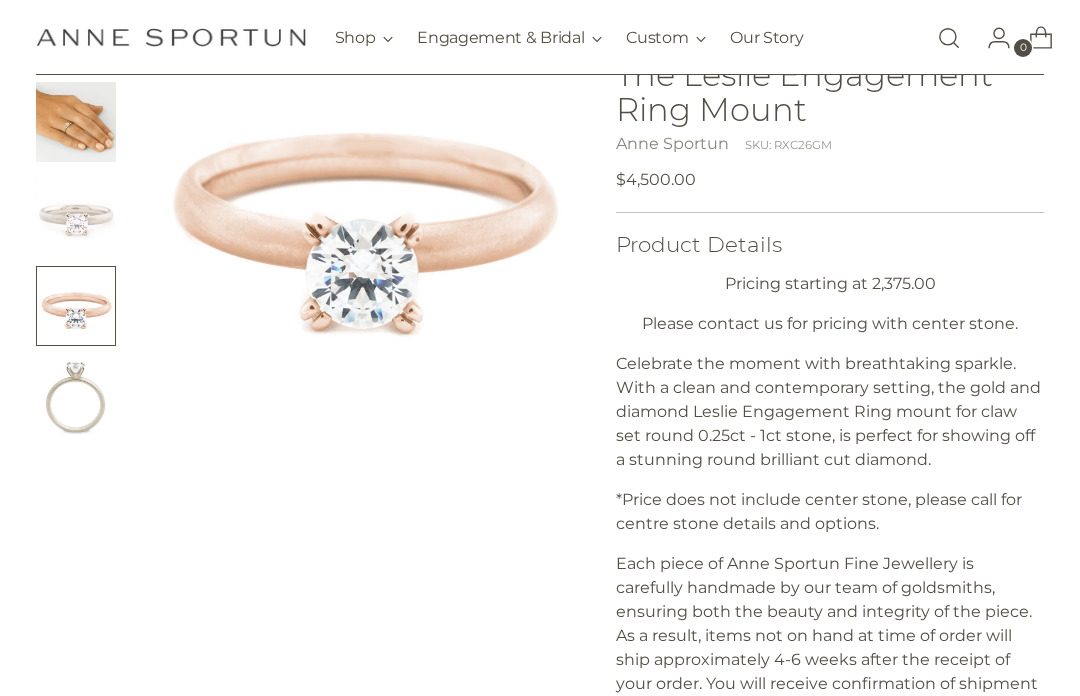 click at bounding box center [76, 398] 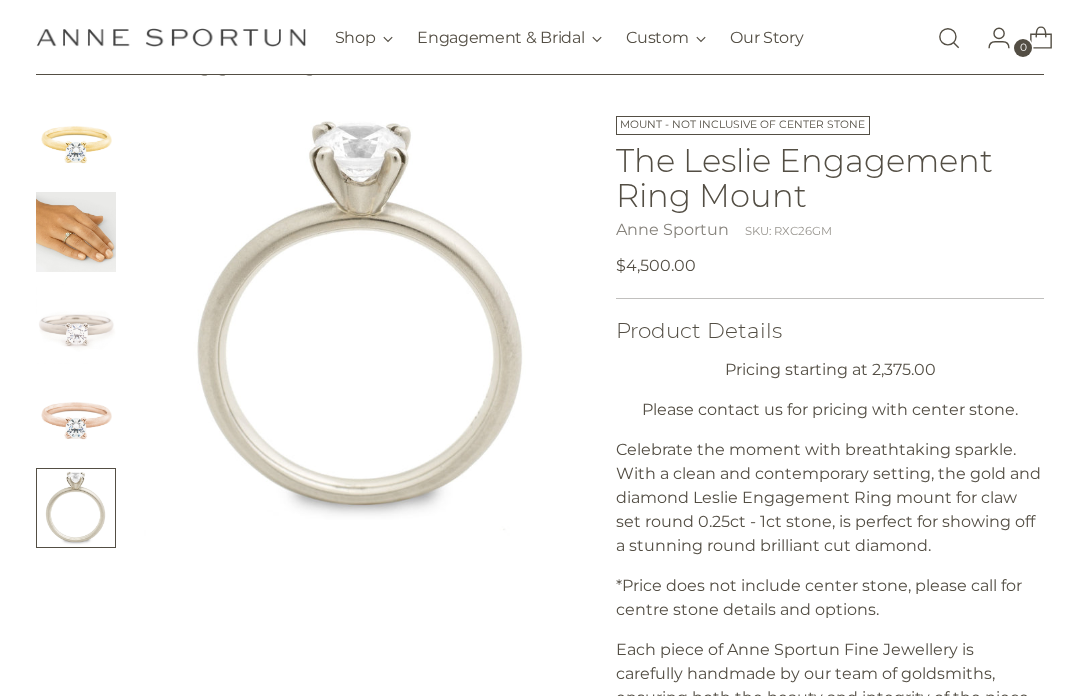 scroll, scrollTop: 94, scrollLeft: 0, axis: vertical 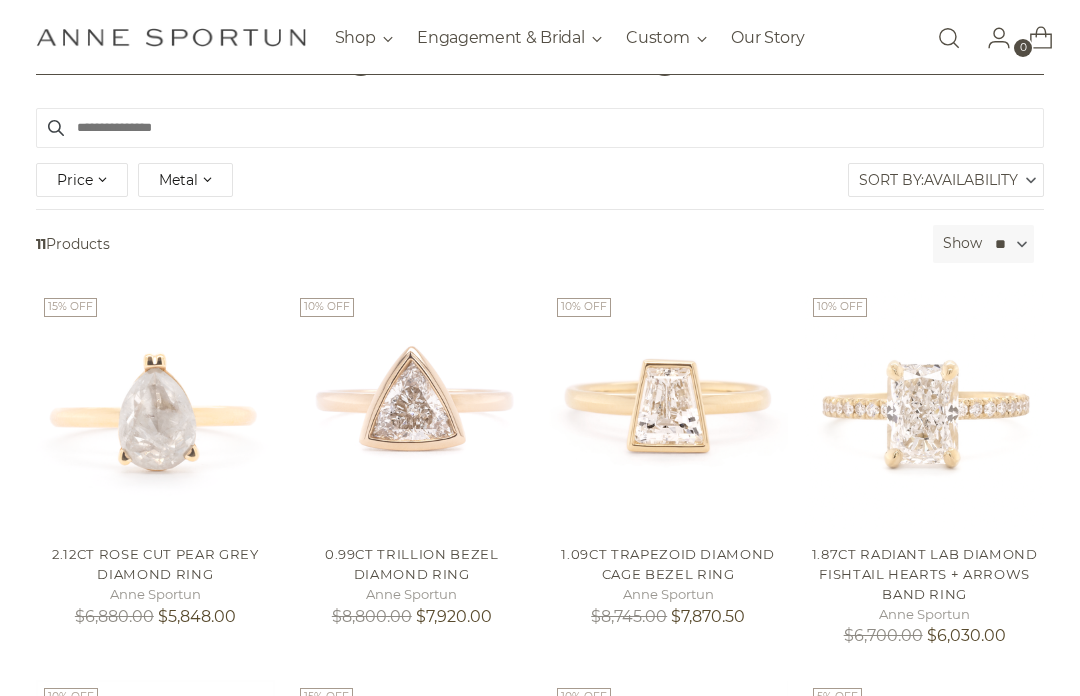 click on "Sort By:  Availability" at bounding box center (946, 180) 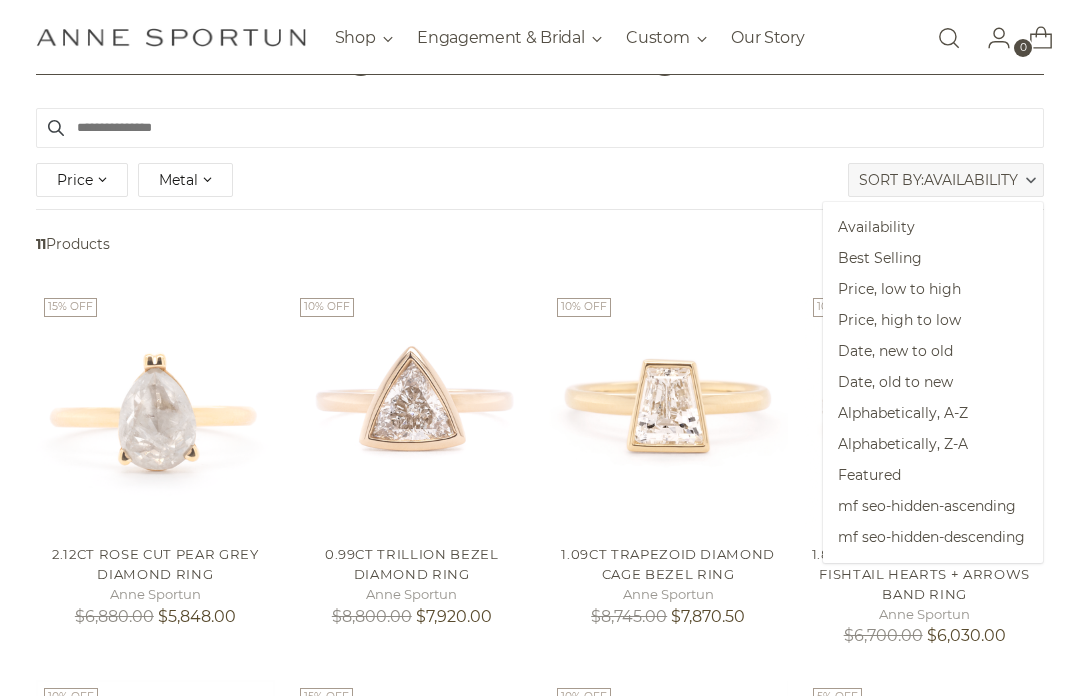 click on "Price, low to high" at bounding box center [933, 289] 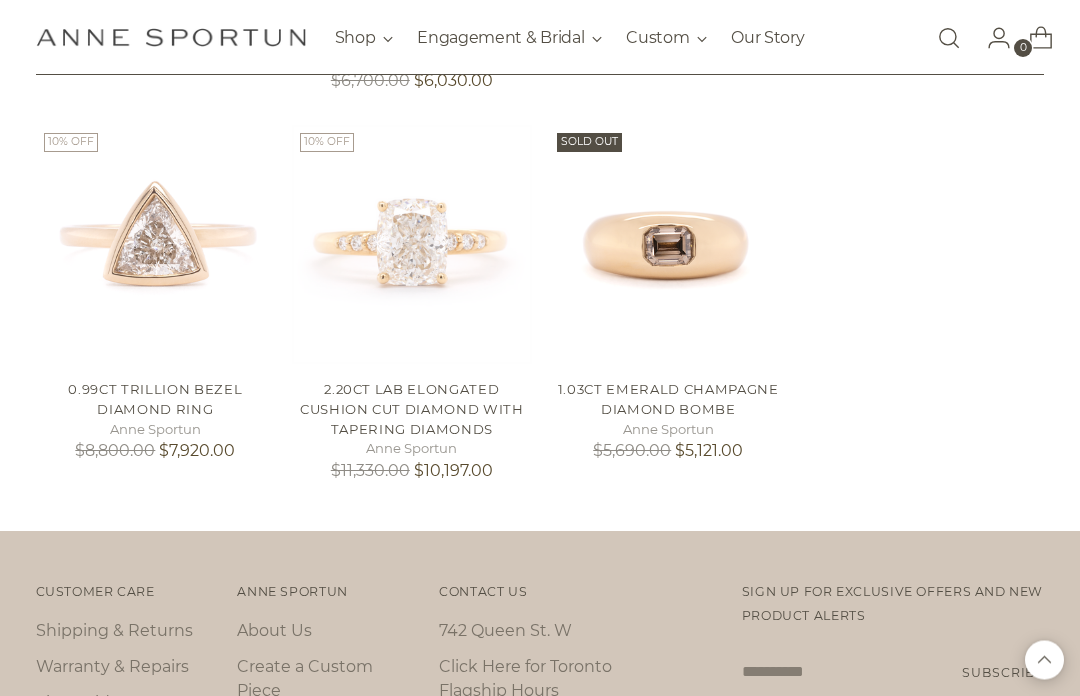 scroll, scrollTop: 1136, scrollLeft: 0, axis: vertical 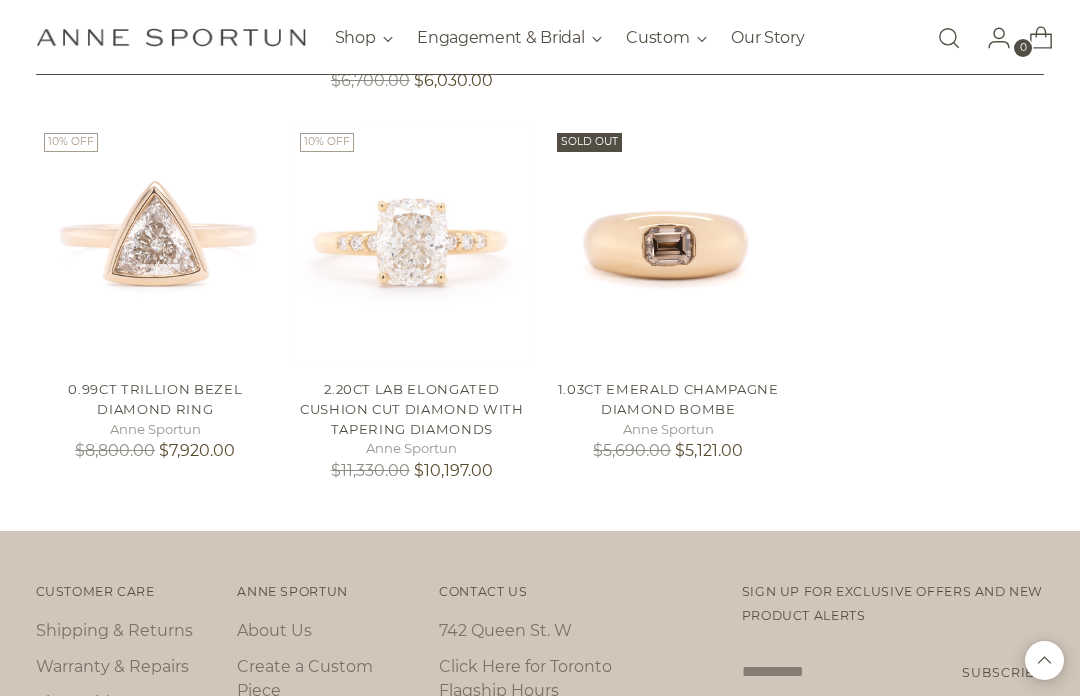 click on "2.20ct Lab Elongated Cushion Cut Diamond with Tapering Diamonds" at bounding box center (412, 408) 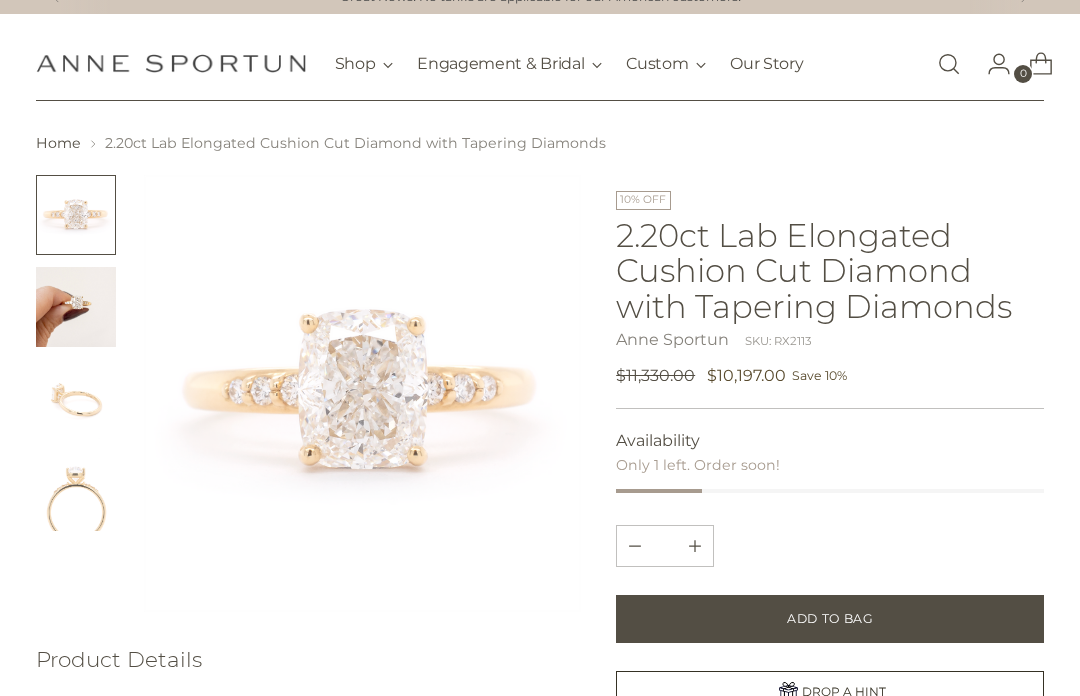 scroll, scrollTop: 41, scrollLeft: 0, axis: vertical 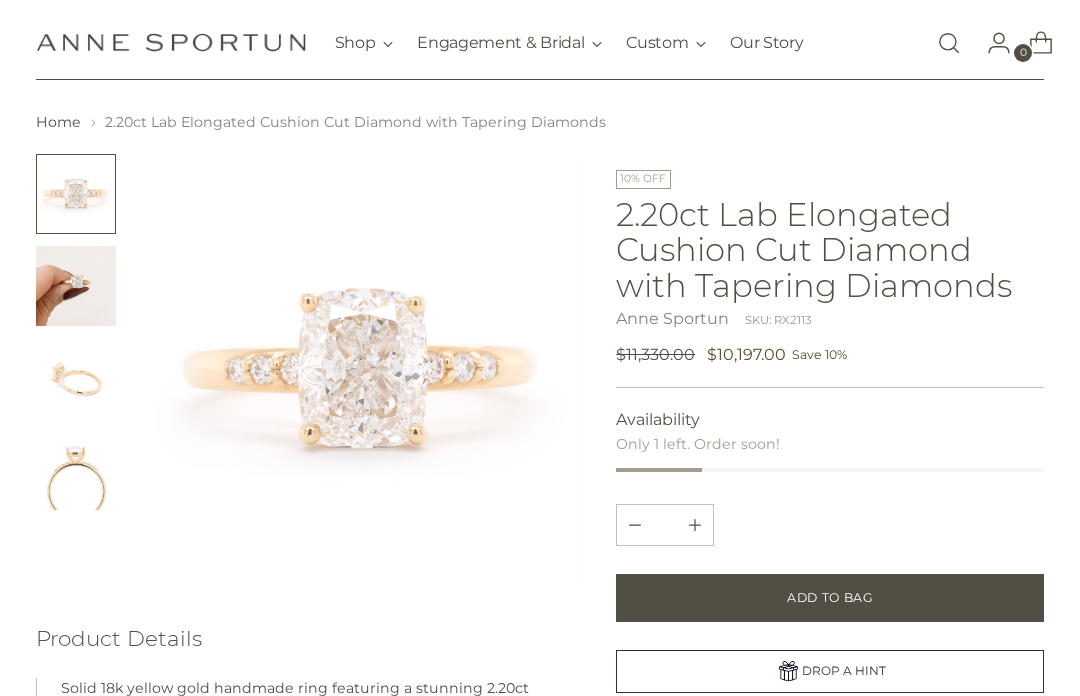 click at bounding box center (76, 286) 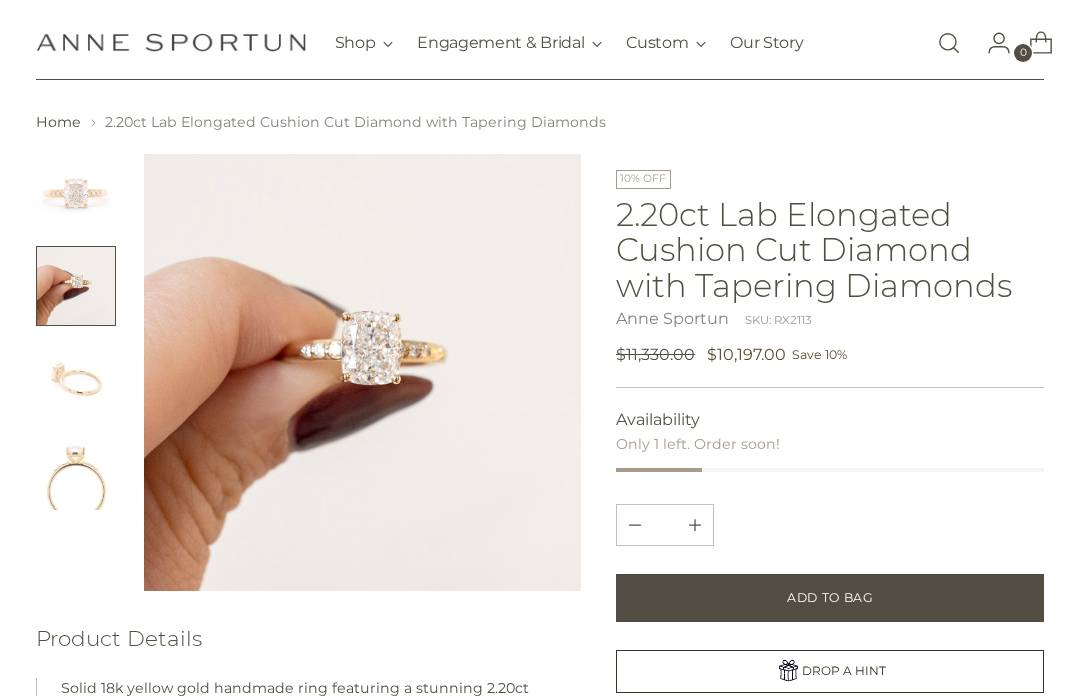 click at bounding box center (76, 378) 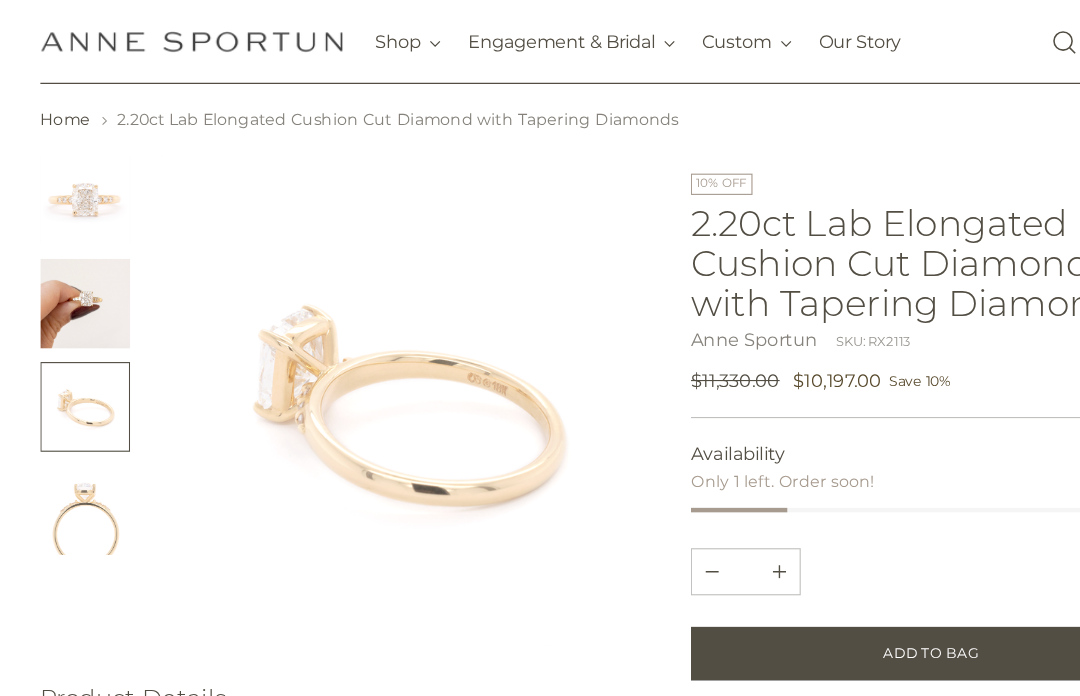 scroll, scrollTop: 0, scrollLeft: 0, axis: both 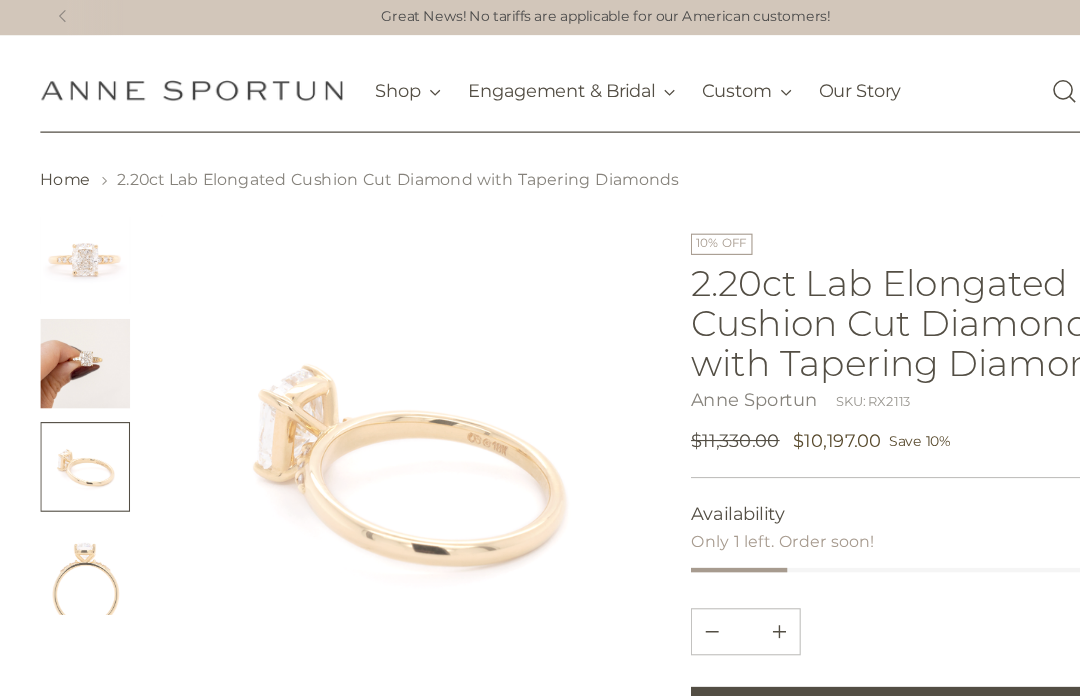 click at bounding box center [76, 235] 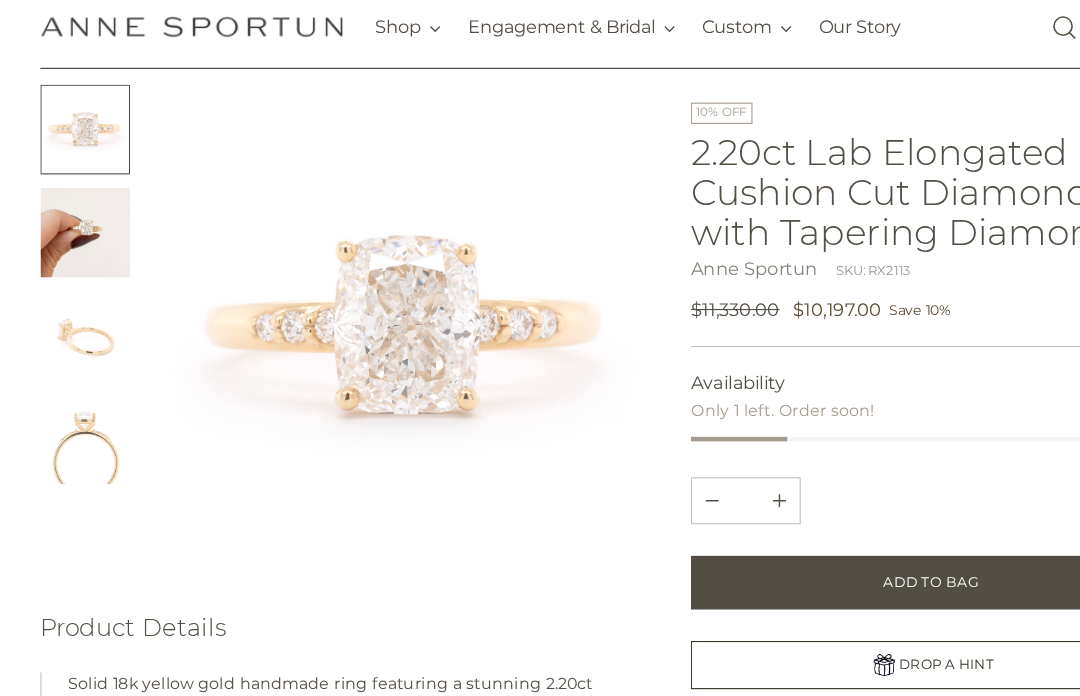 scroll, scrollTop: 108, scrollLeft: 0, axis: vertical 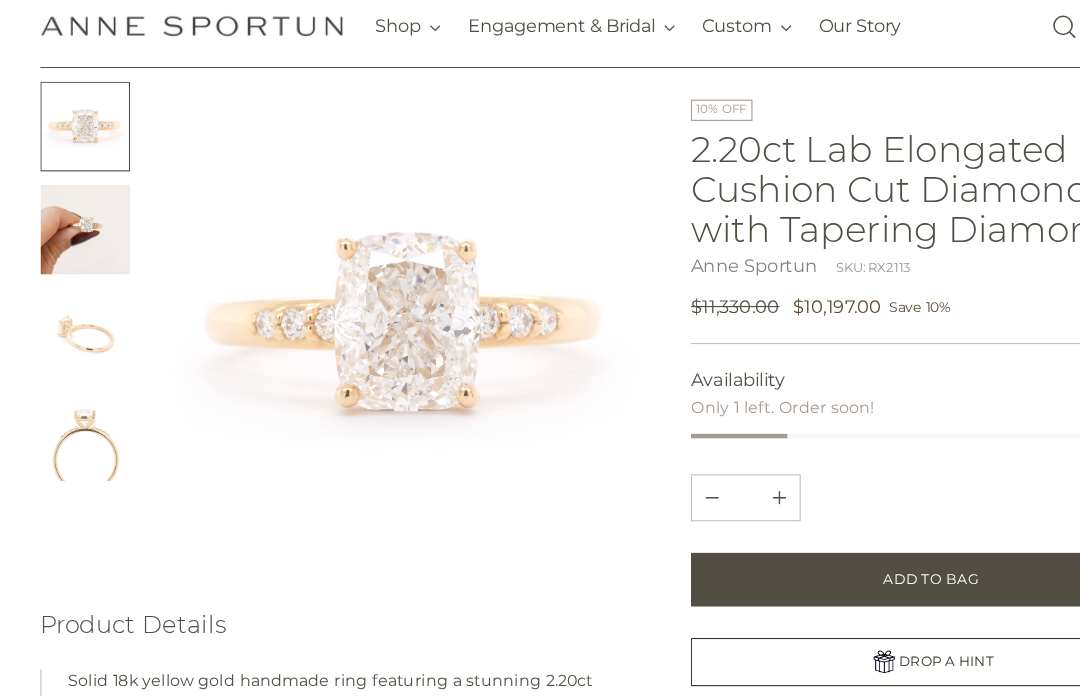 click at bounding box center (76, 219) 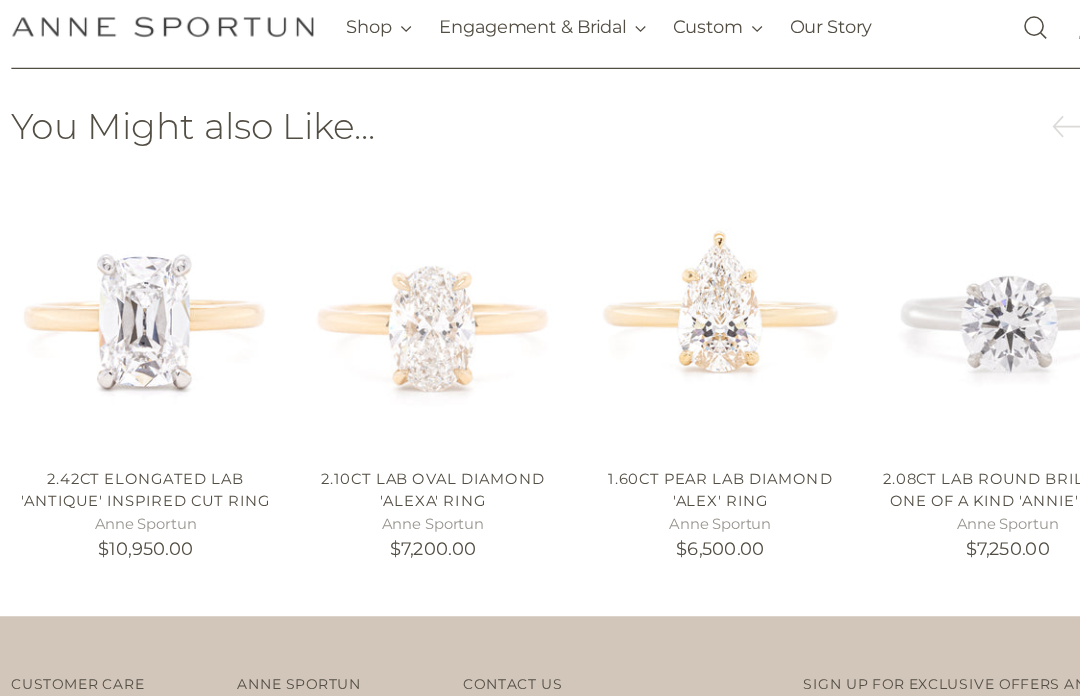 scroll, scrollTop: 1739, scrollLeft: 0, axis: vertical 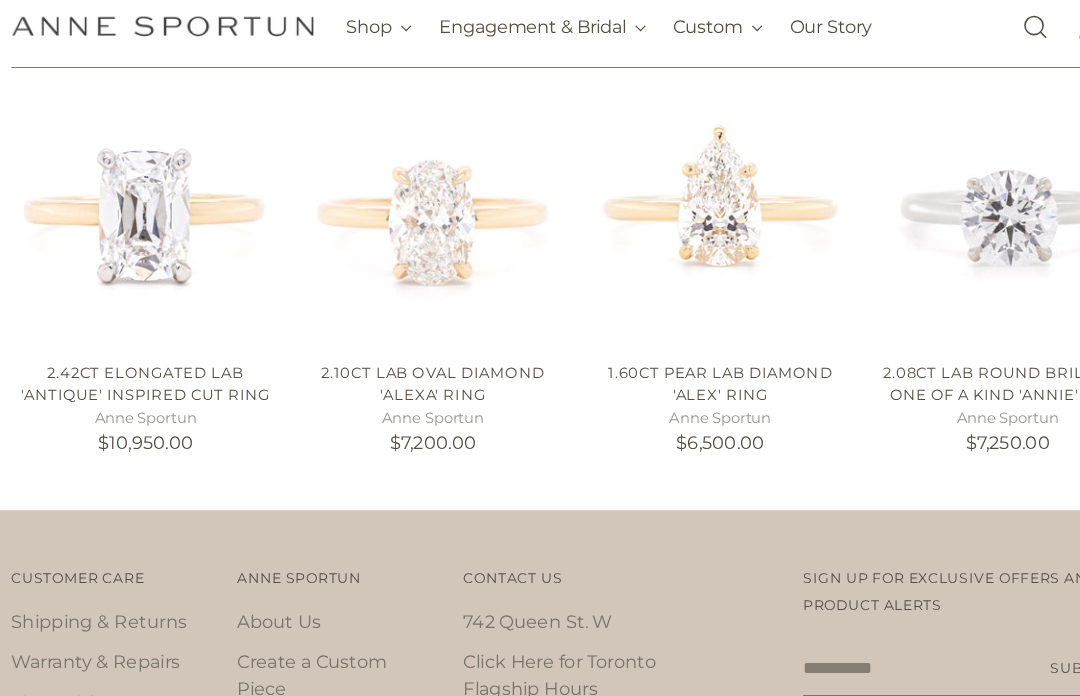 click at bounding box center (156, 201) 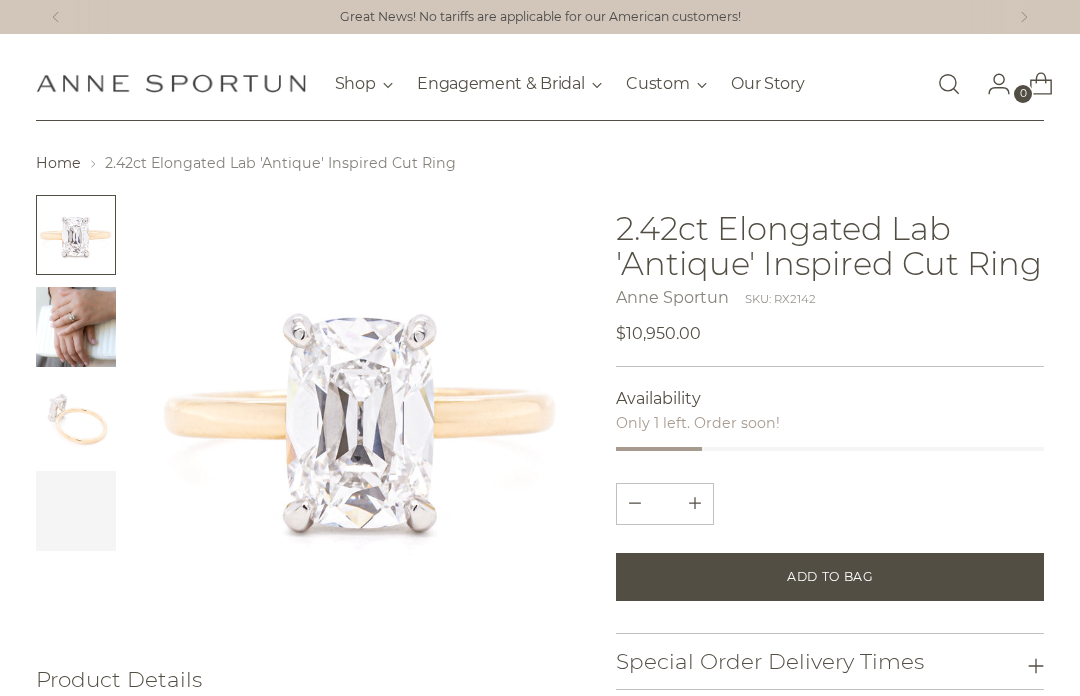 scroll, scrollTop: 0, scrollLeft: 0, axis: both 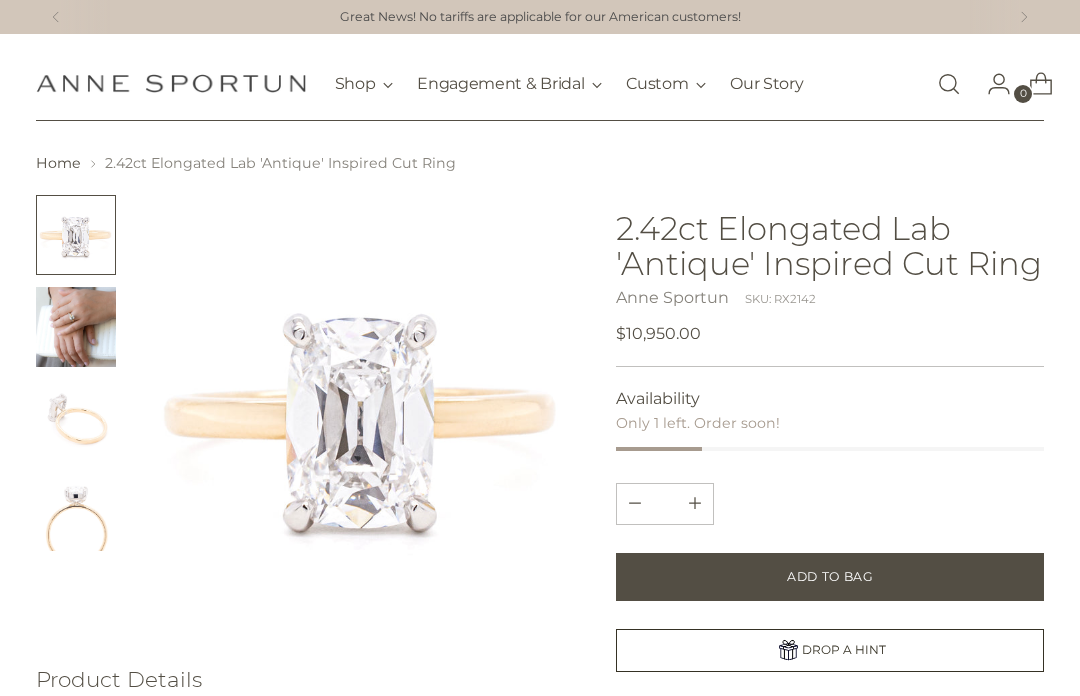 click at bounding box center [76, 327] 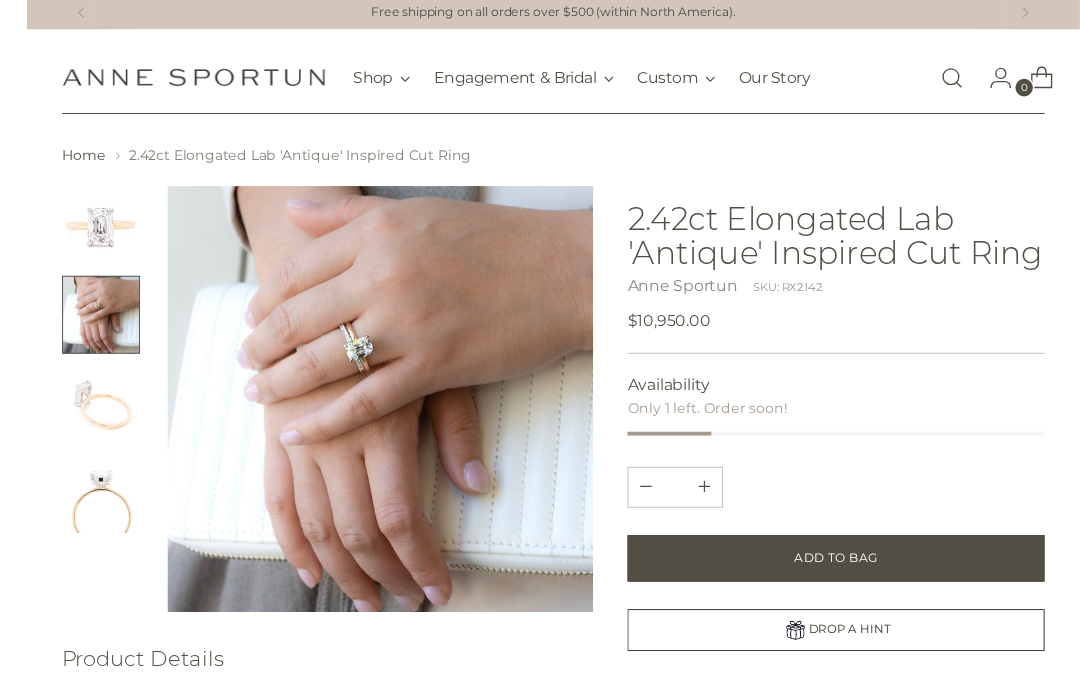 scroll, scrollTop: 39, scrollLeft: 0, axis: vertical 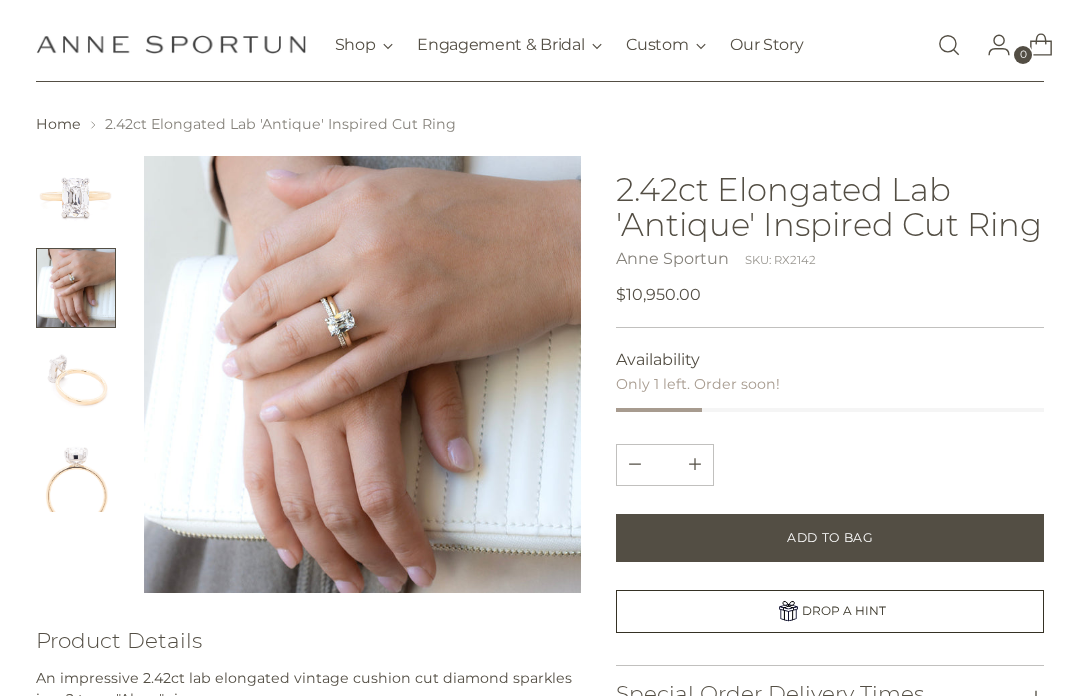 click at bounding box center [76, 380] 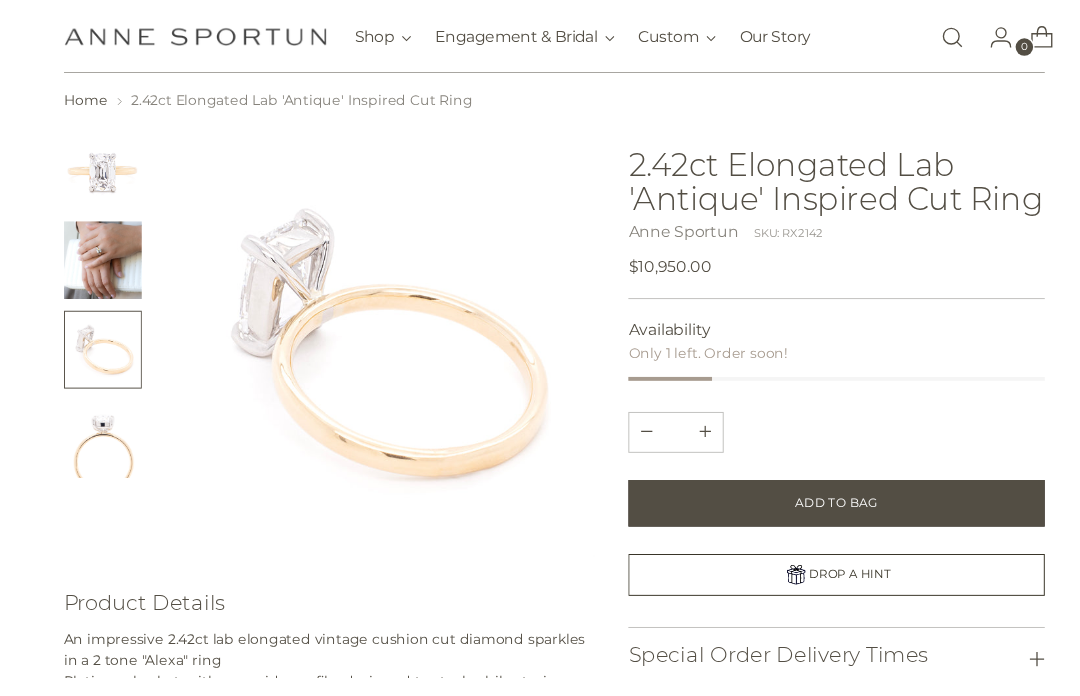 scroll, scrollTop: 73, scrollLeft: 0, axis: vertical 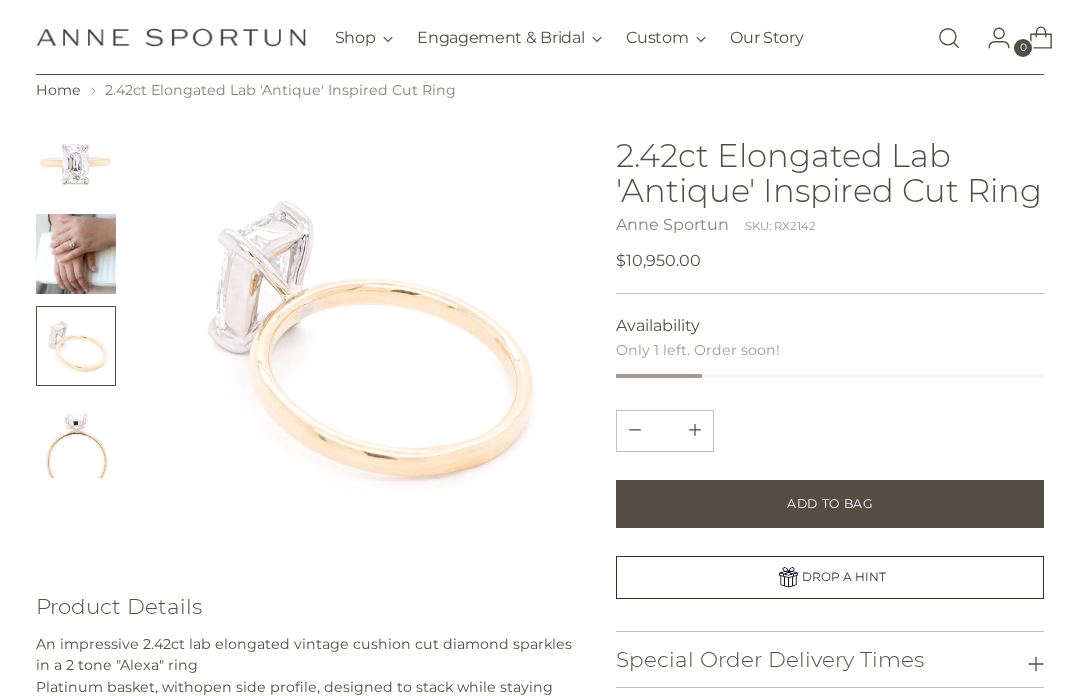 click at bounding box center (76, 438) 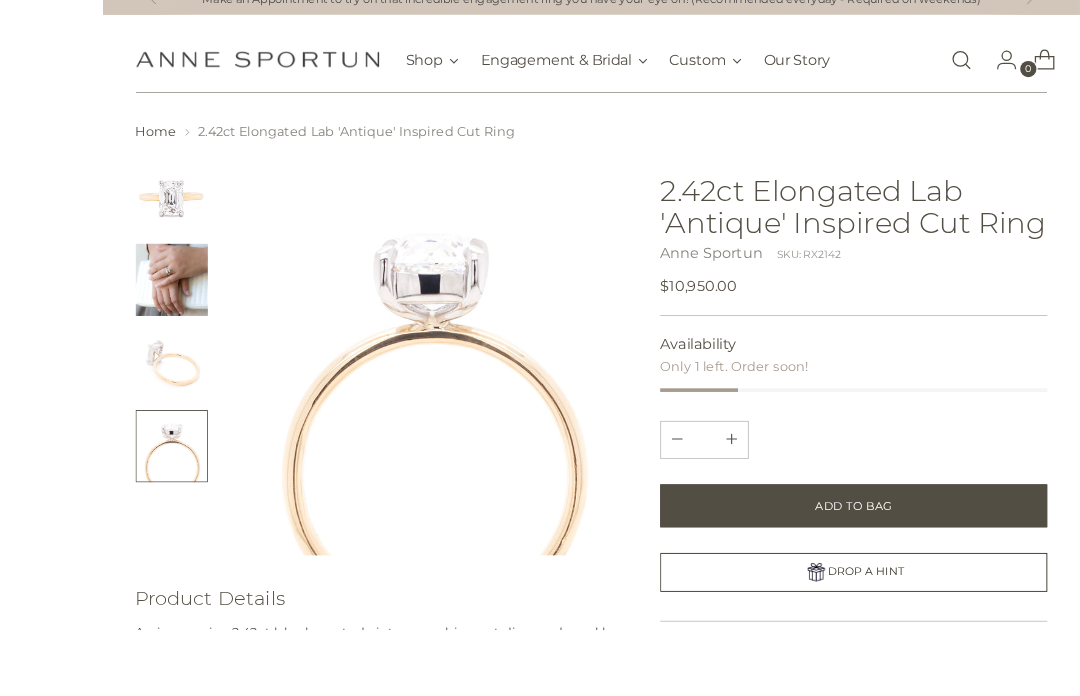 scroll, scrollTop: 39, scrollLeft: 0, axis: vertical 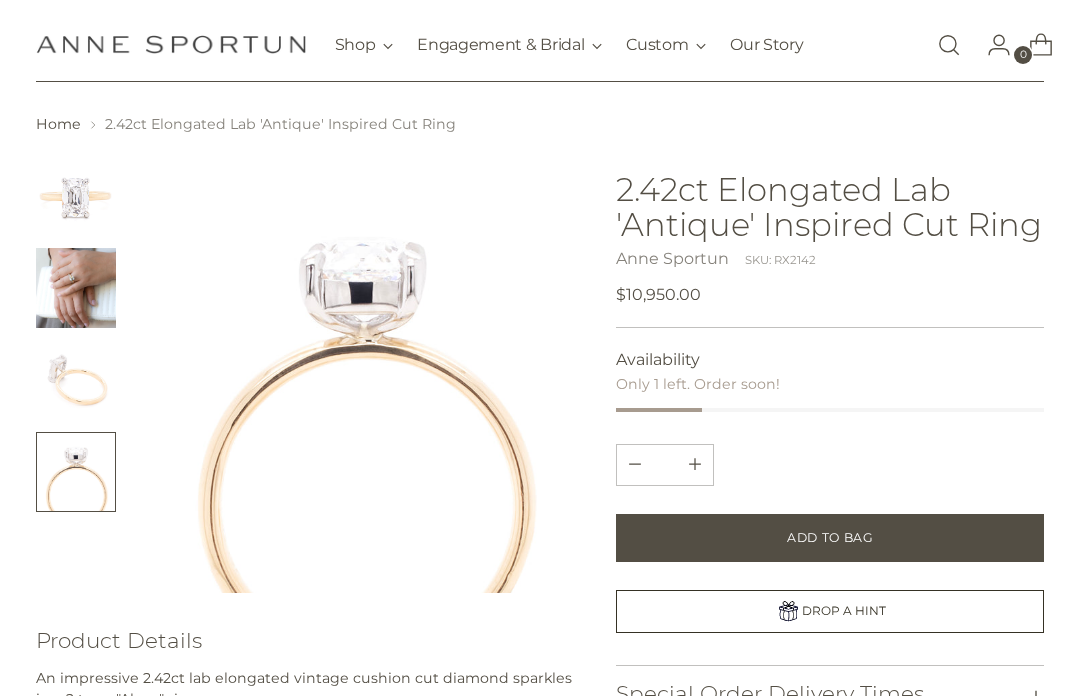 click at bounding box center [76, 288] 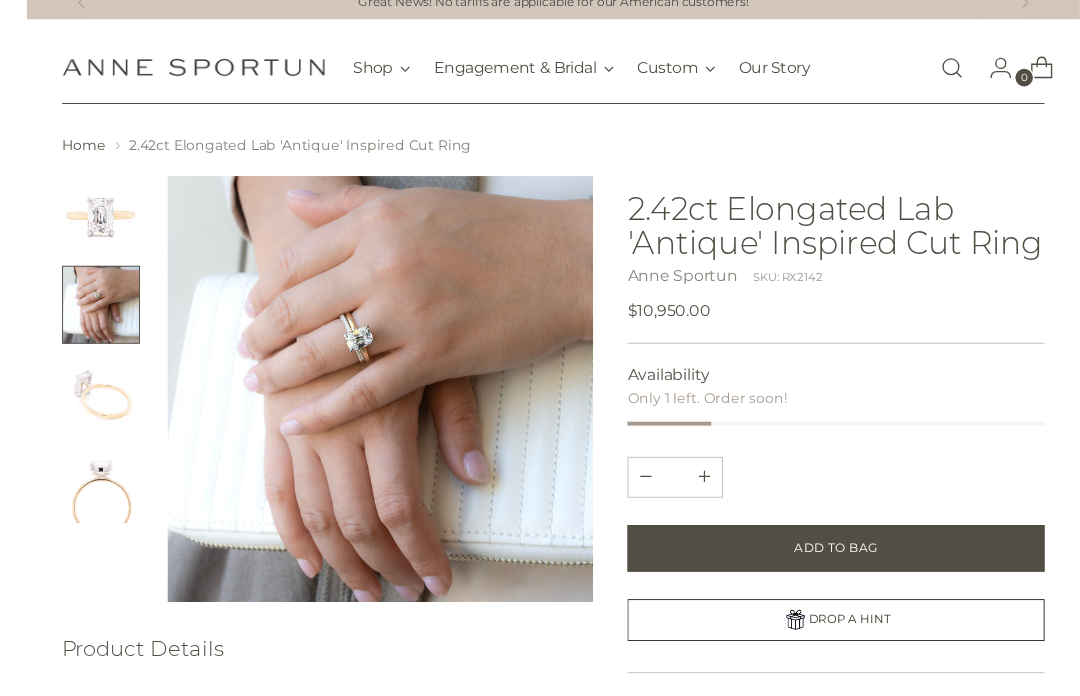 scroll, scrollTop: 42, scrollLeft: 0, axis: vertical 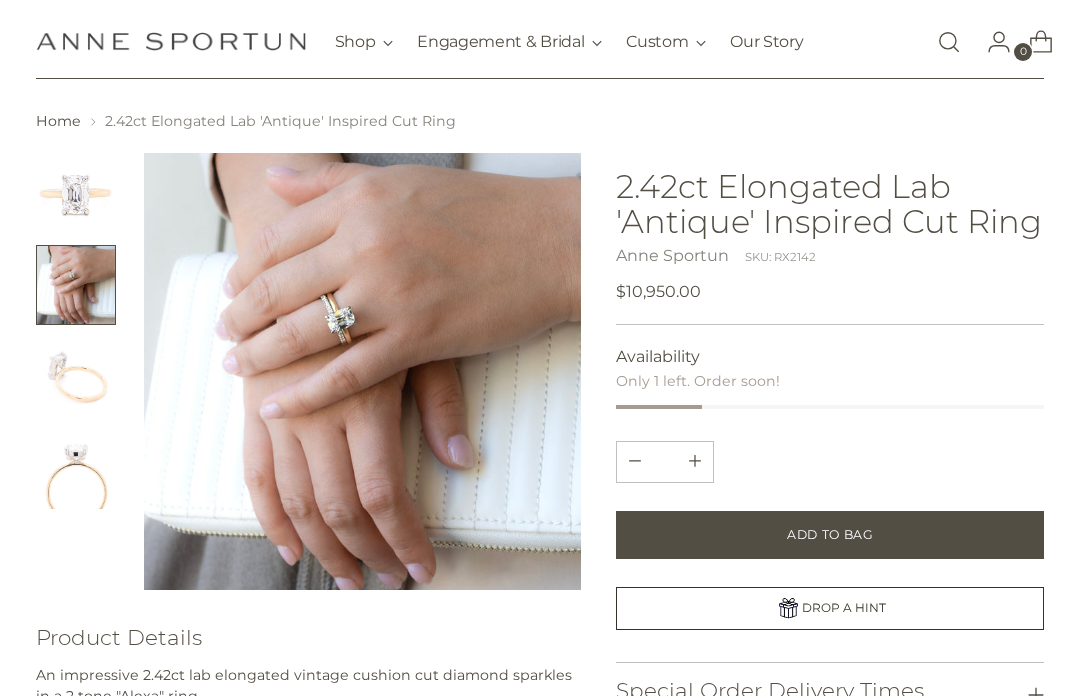 click at bounding box center [76, 193] 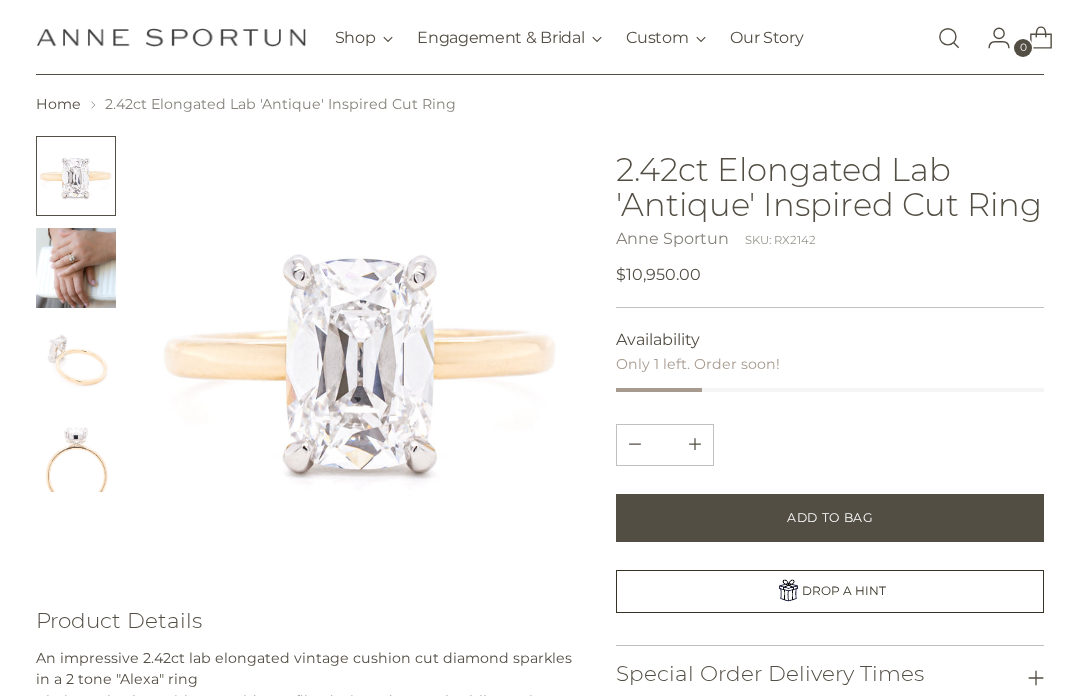 scroll, scrollTop: 59, scrollLeft: 0, axis: vertical 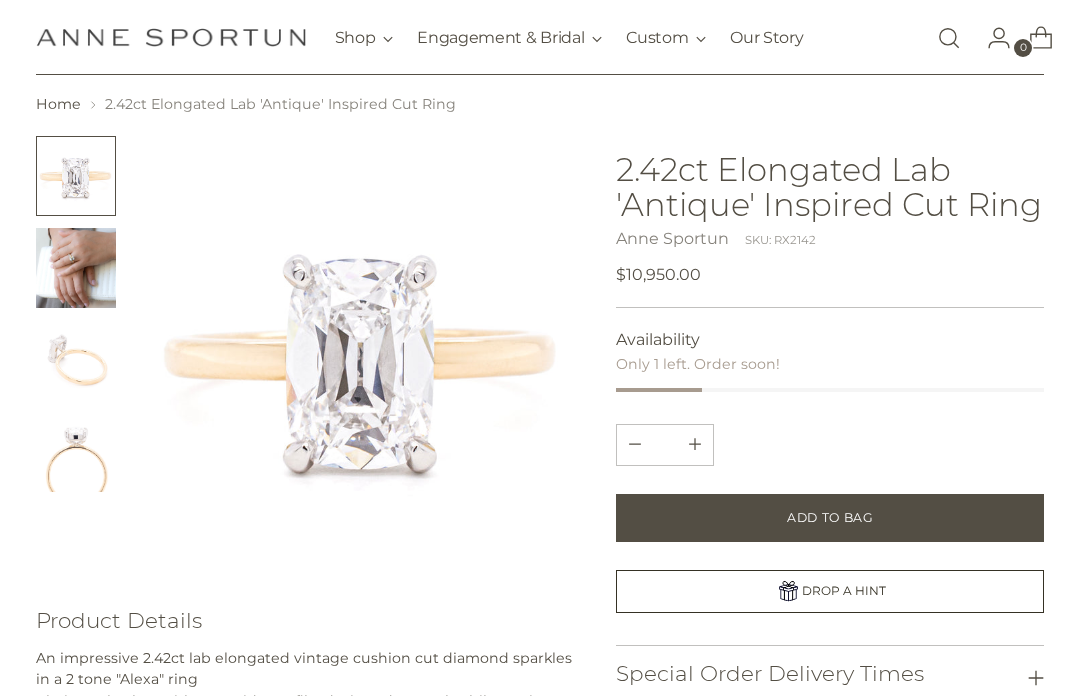 click at bounding box center [76, 268] 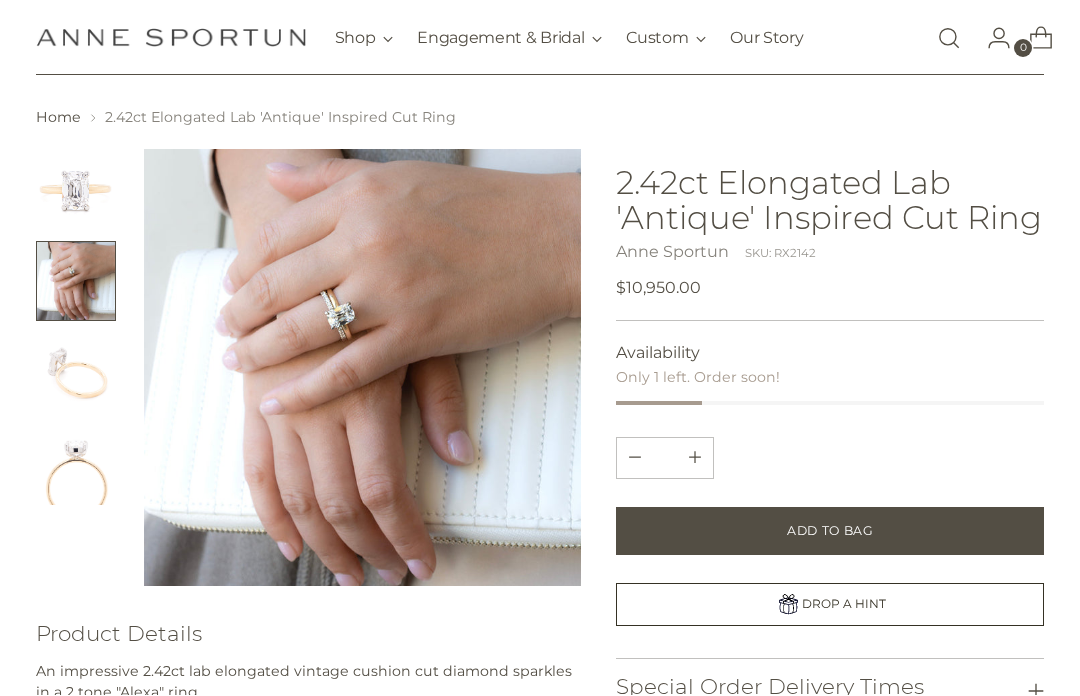 scroll, scrollTop: 46, scrollLeft: 0, axis: vertical 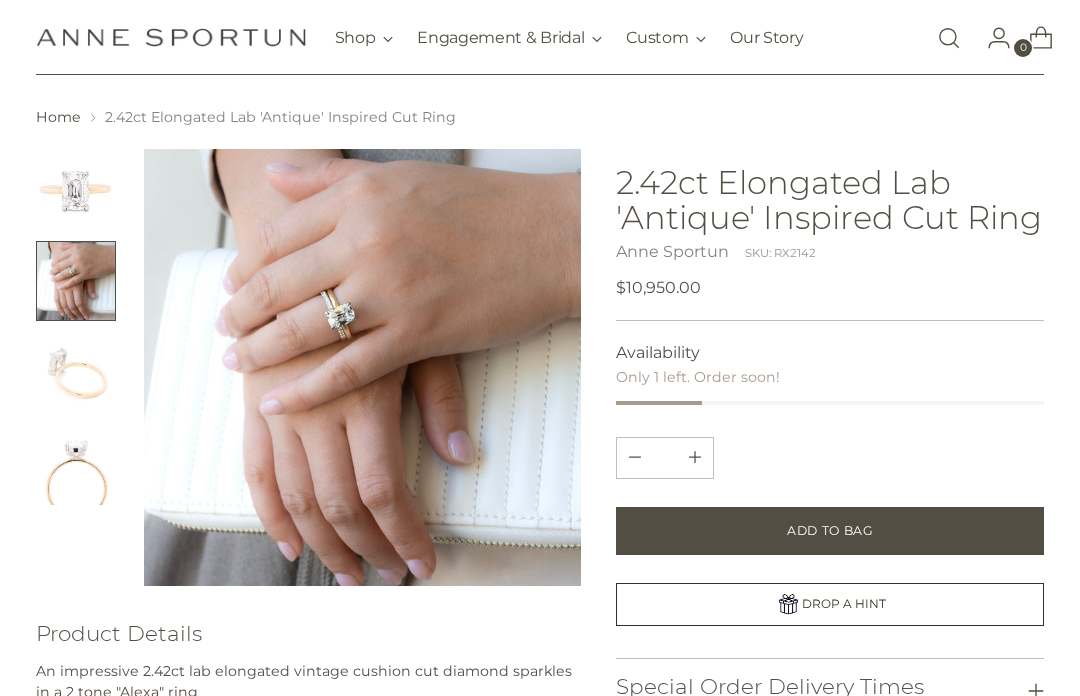 click at bounding box center (76, 189) 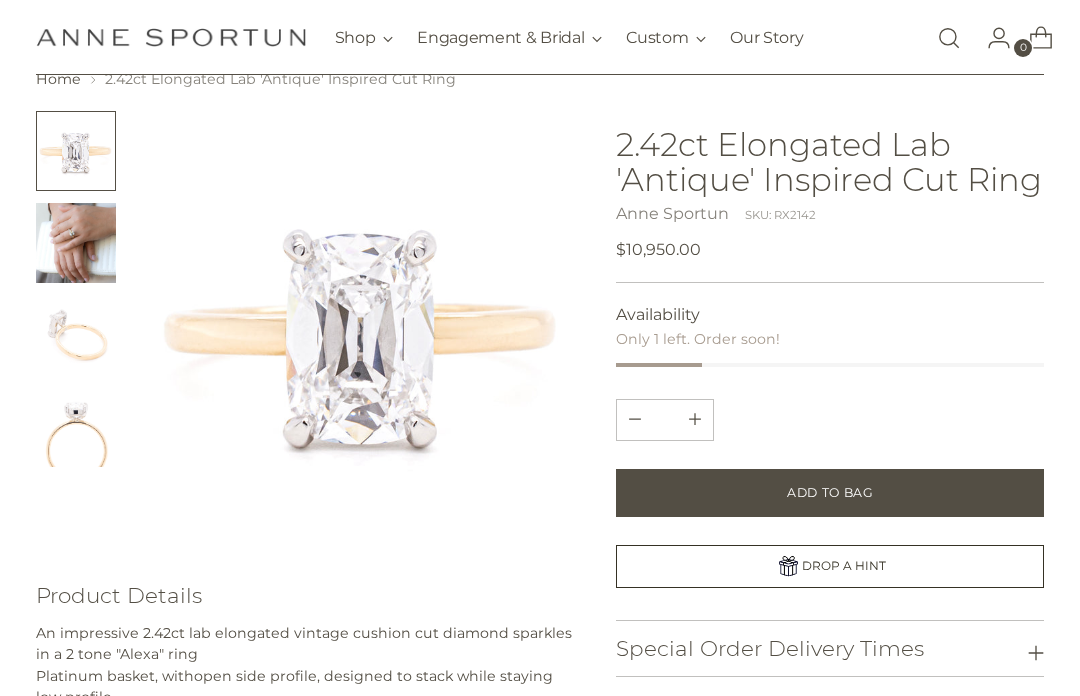 scroll, scrollTop: 91, scrollLeft: 0, axis: vertical 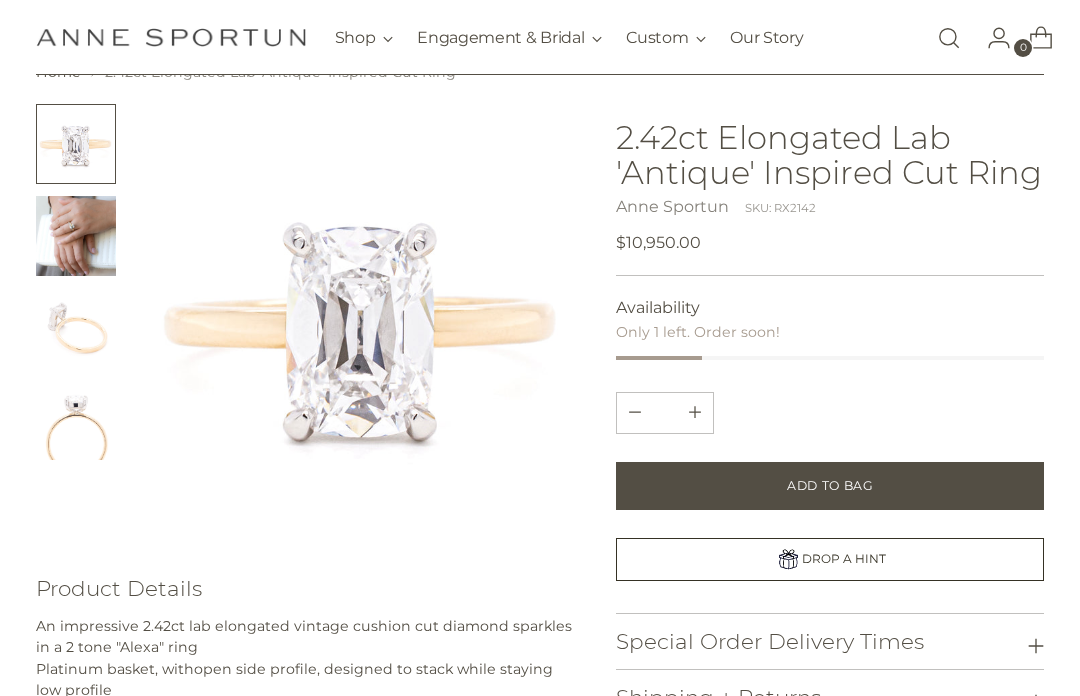 click at bounding box center [76, 236] 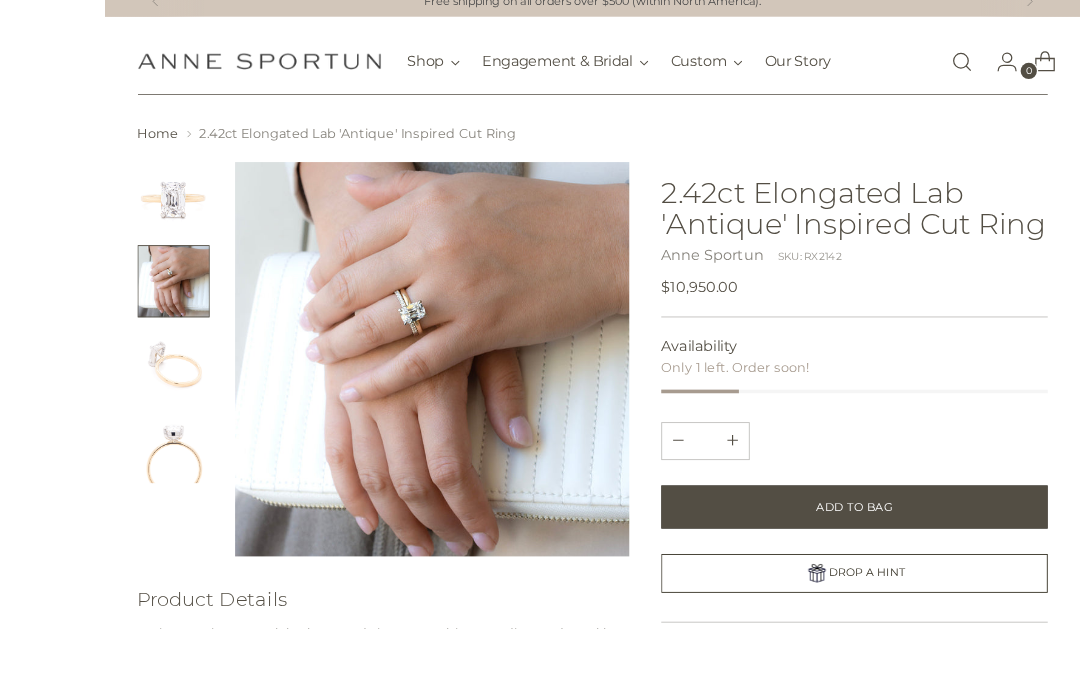 scroll, scrollTop: 55, scrollLeft: 0, axis: vertical 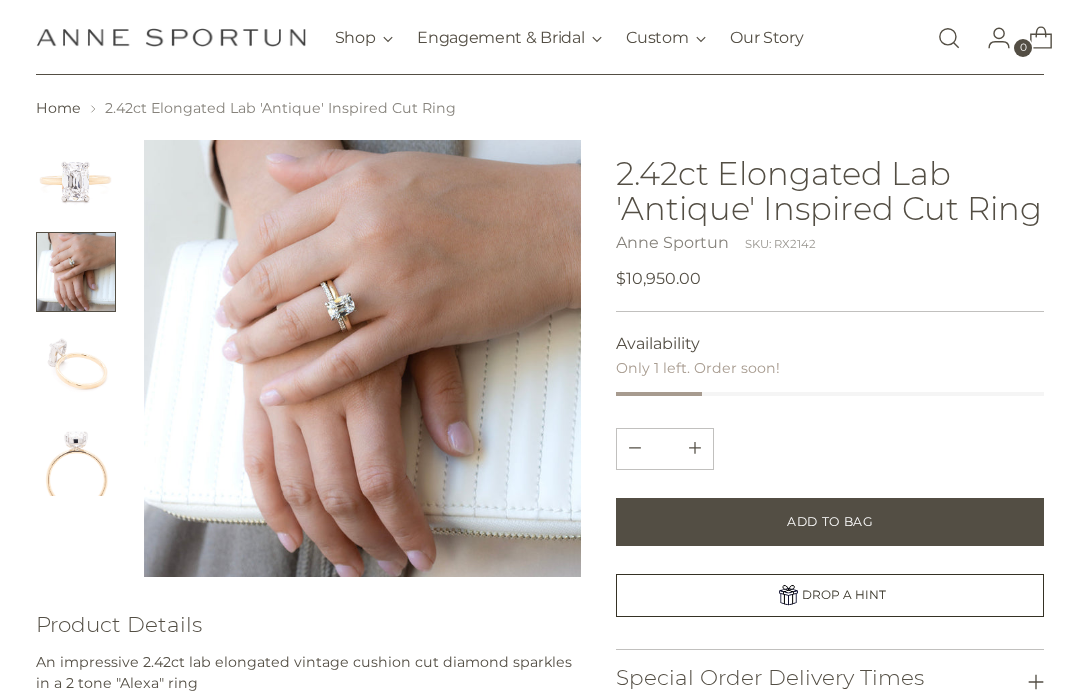 click at bounding box center (76, 180) 